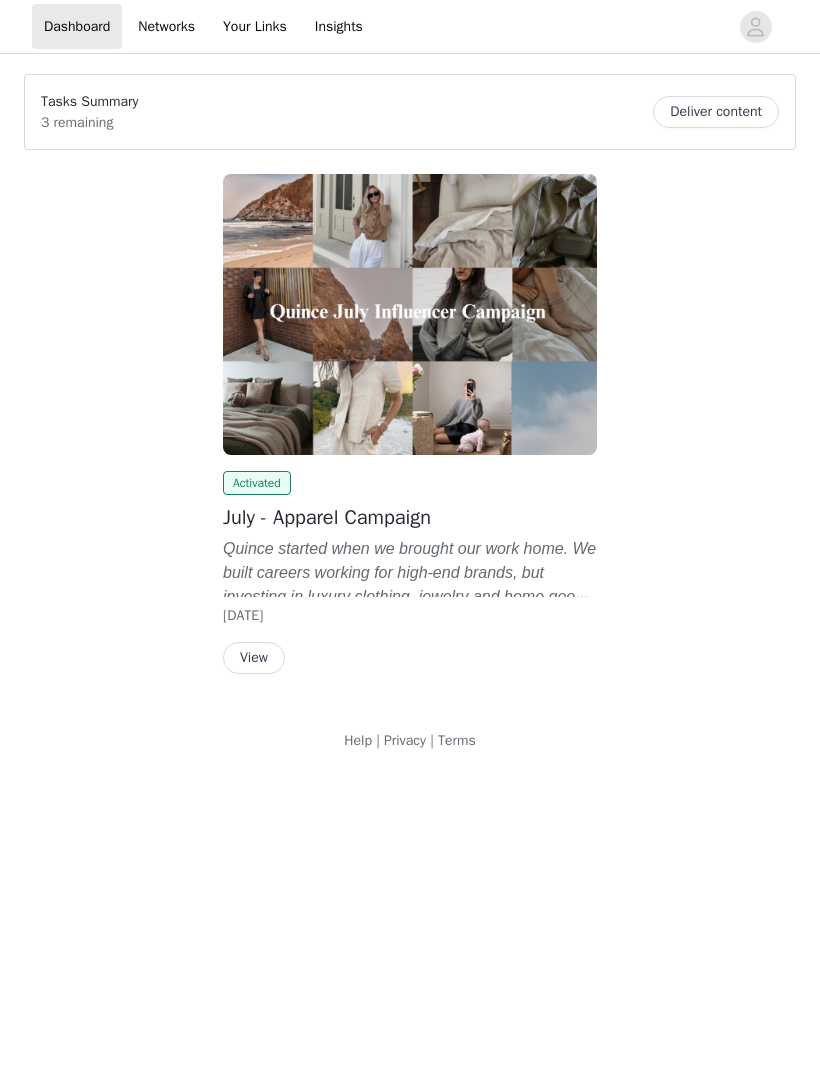 scroll, scrollTop: 0, scrollLeft: 0, axis: both 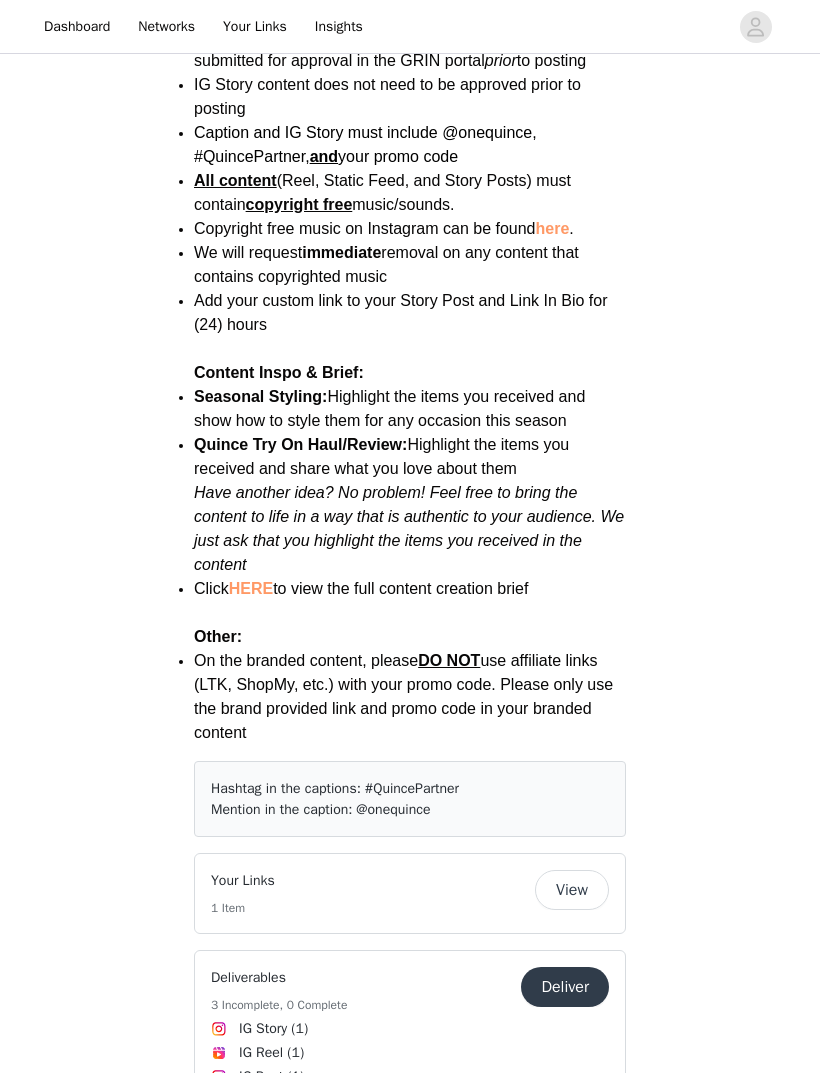 click on "View" at bounding box center [572, 891] 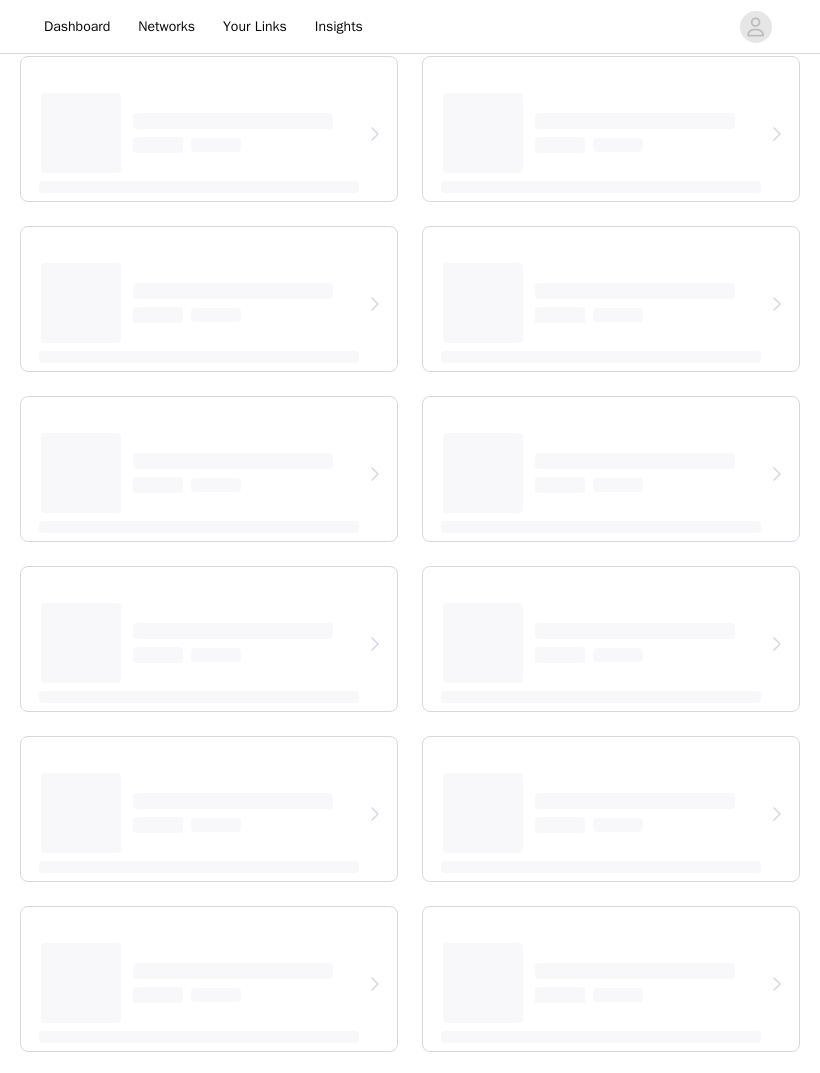 scroll, scrollTop: 0, scrollLeft: 0, axis: both 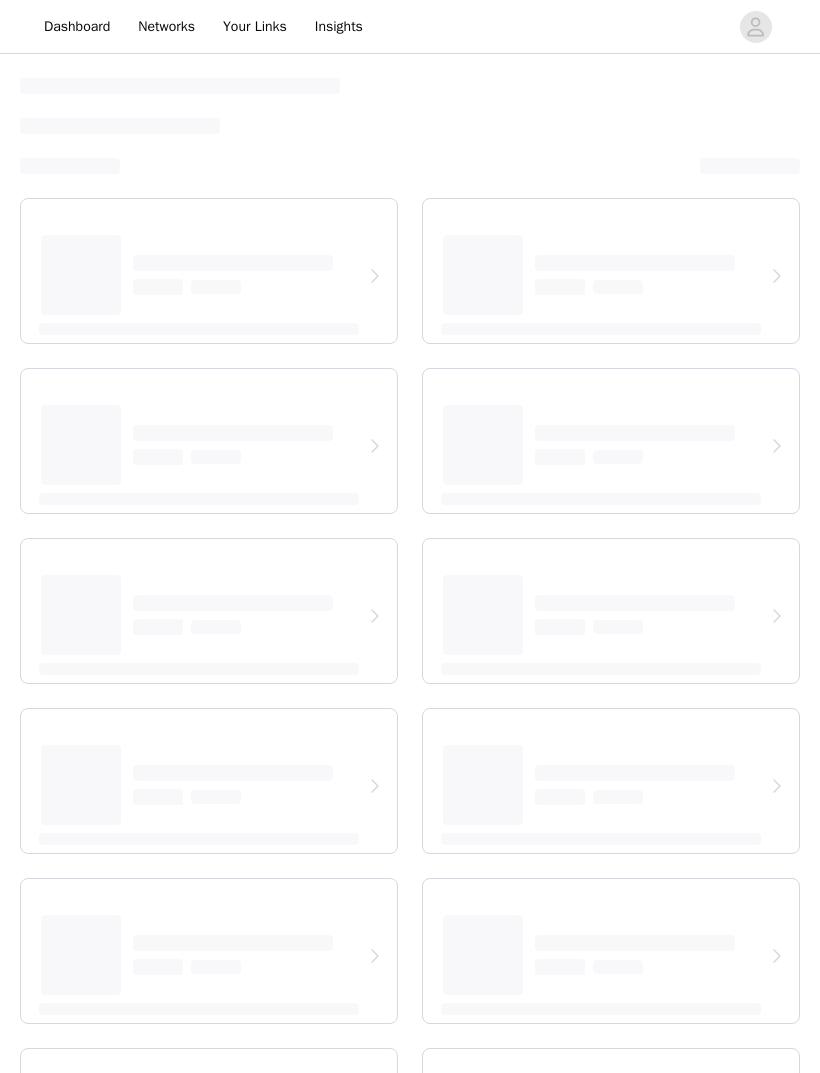 select on "12" 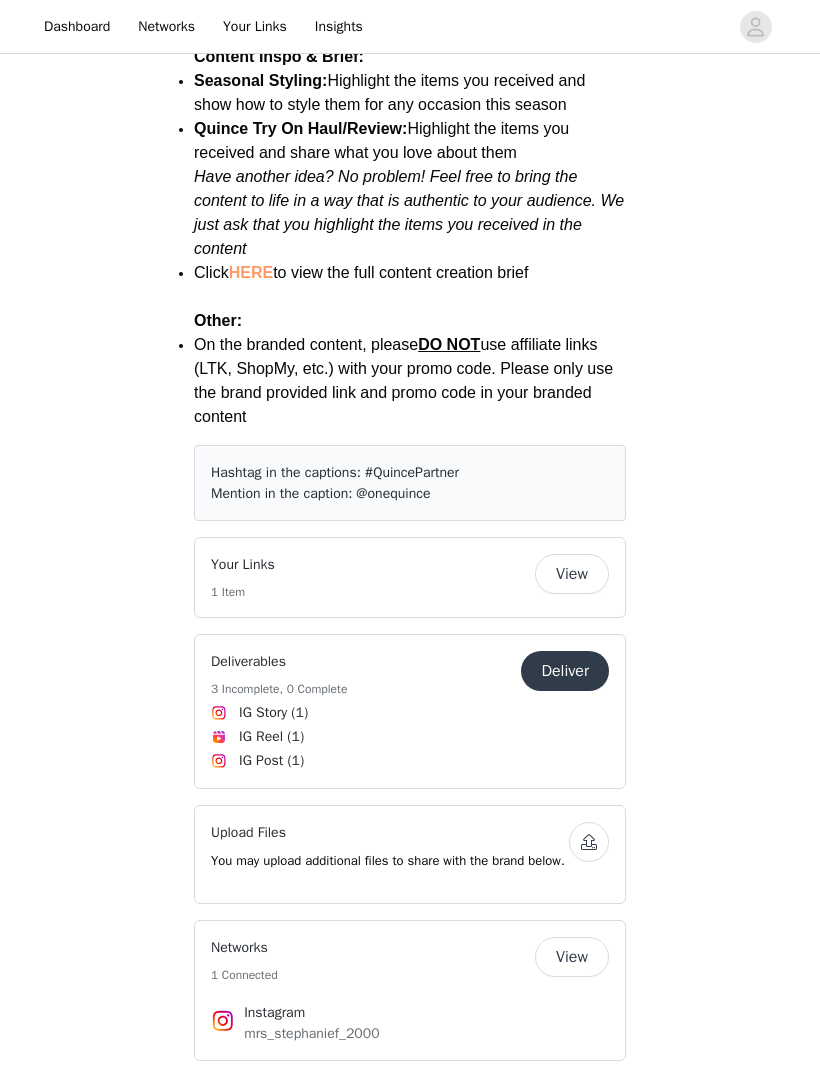 scroll, scrollTop: 2772, scrollLeft: 0, axis: vertical 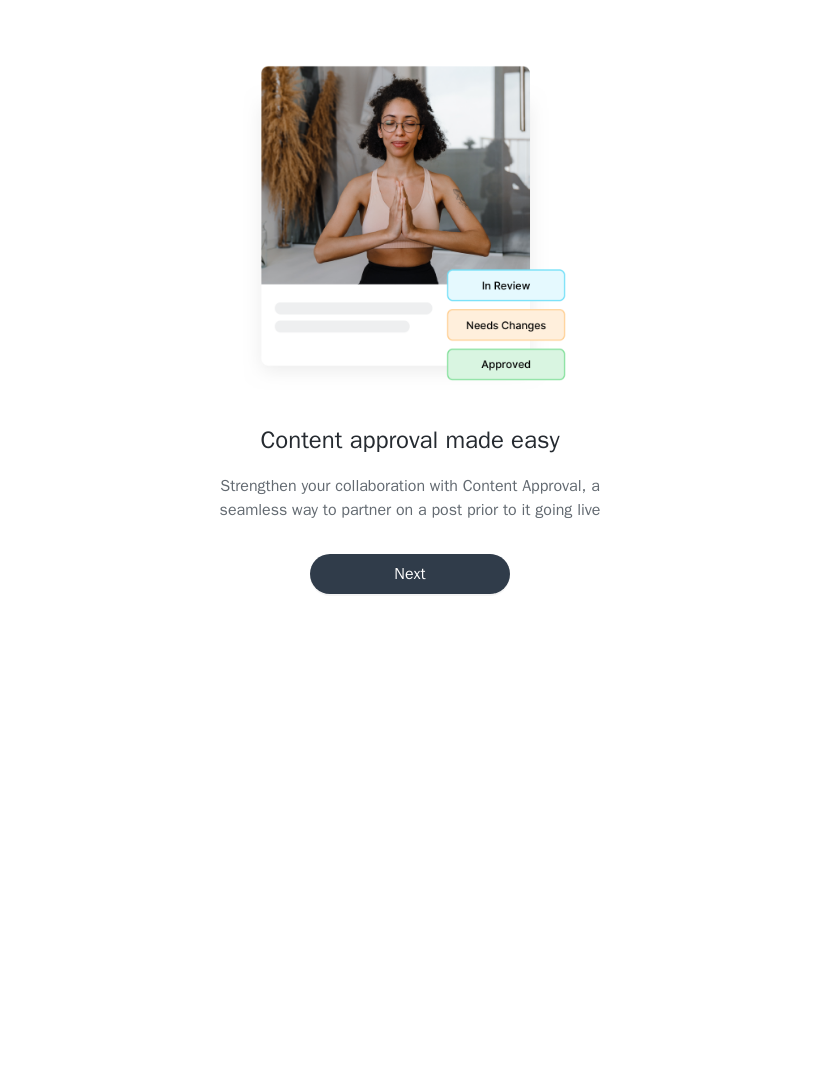 click on "Next" at bounding box center [410, 574] 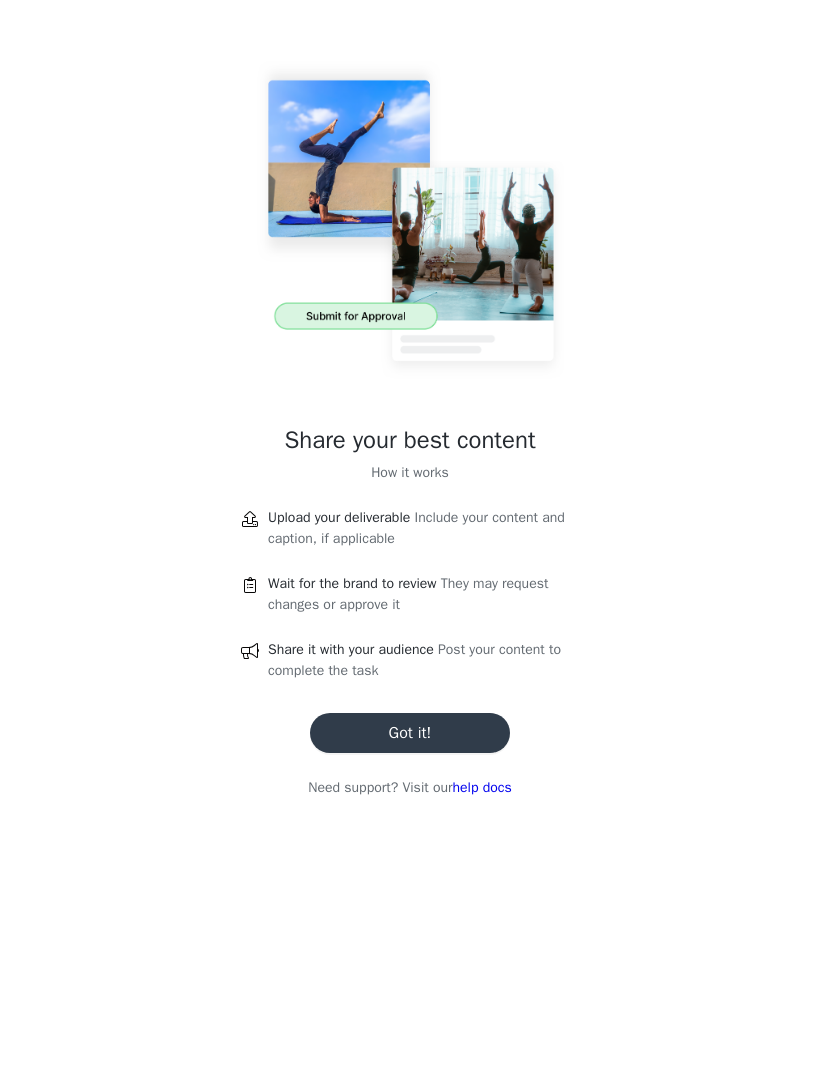 click on "Got it!" at bounding box center (410, 733) 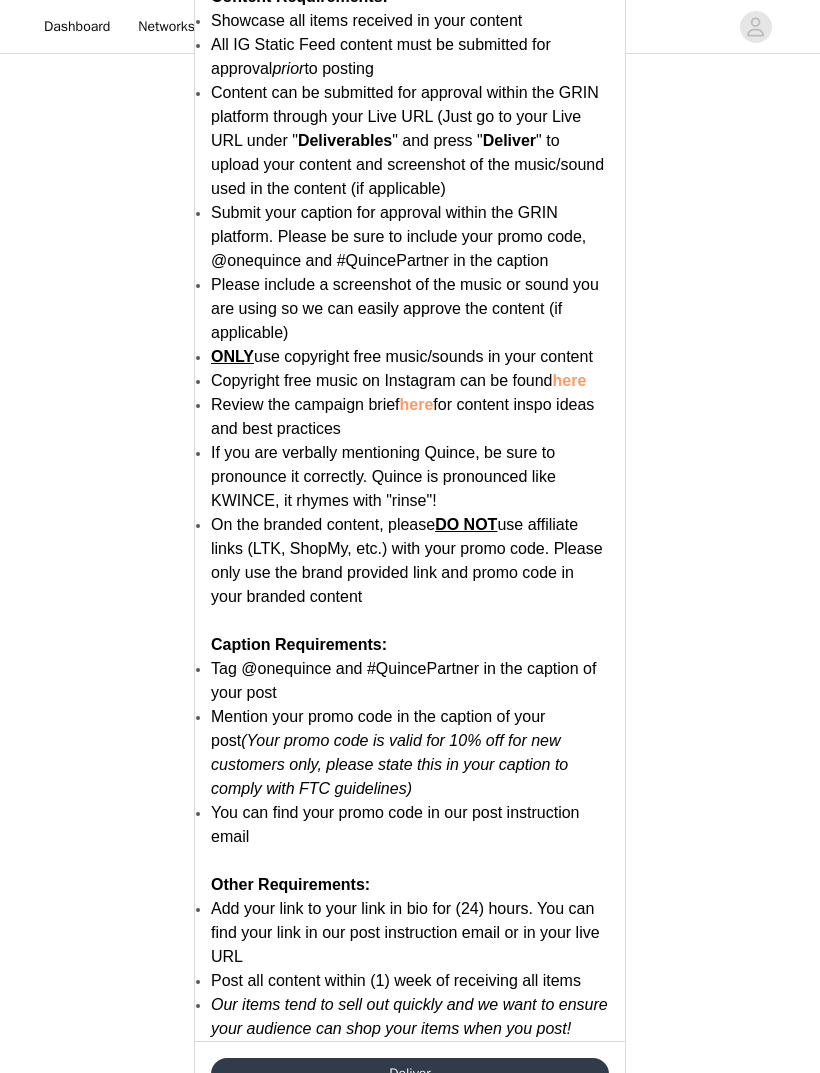scroll, scrollTop: 3655, scrollLeft: 0, axis: vertical 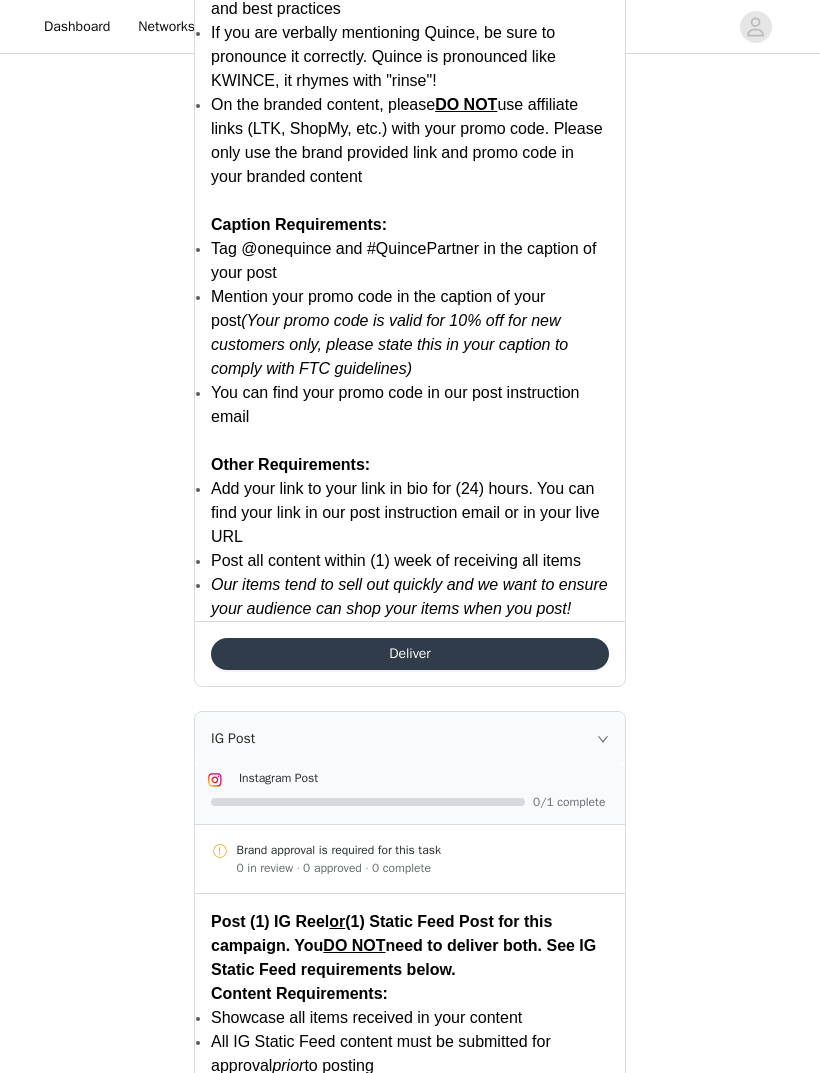 click on "Deliver" at bounding box center [410, 654] 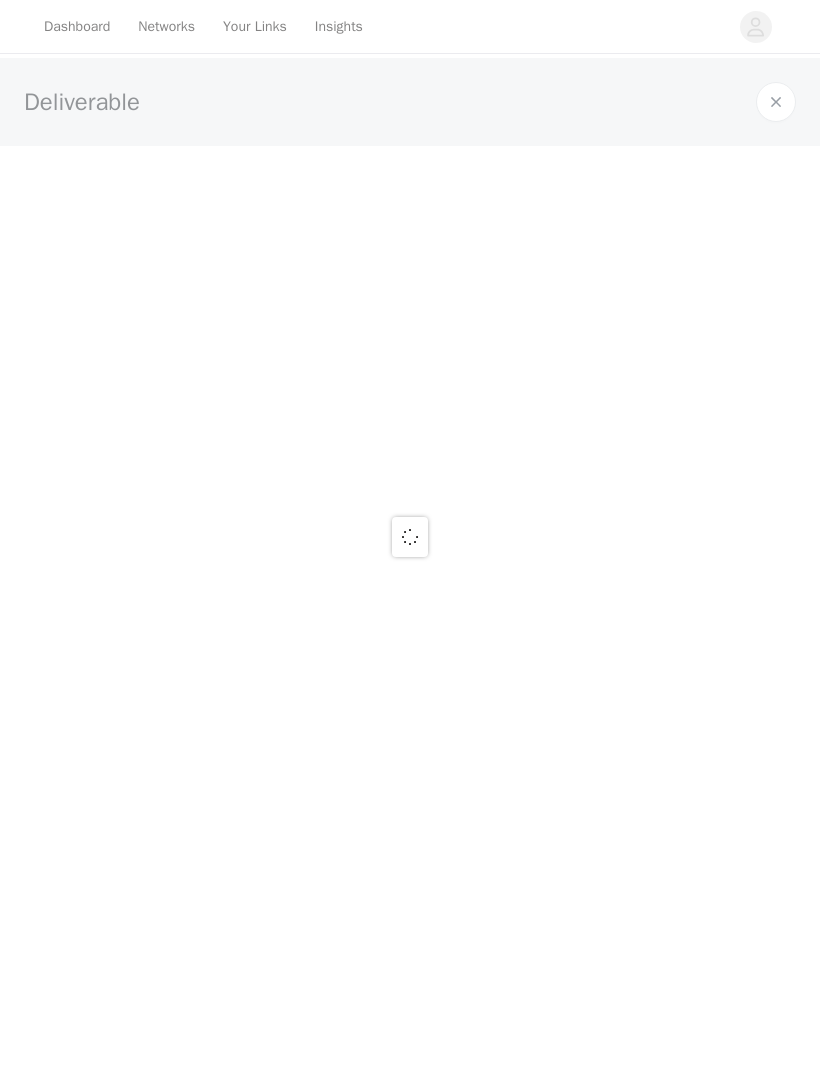 scroll, scrollTop: 0, scrollLeft: 0, axis: both 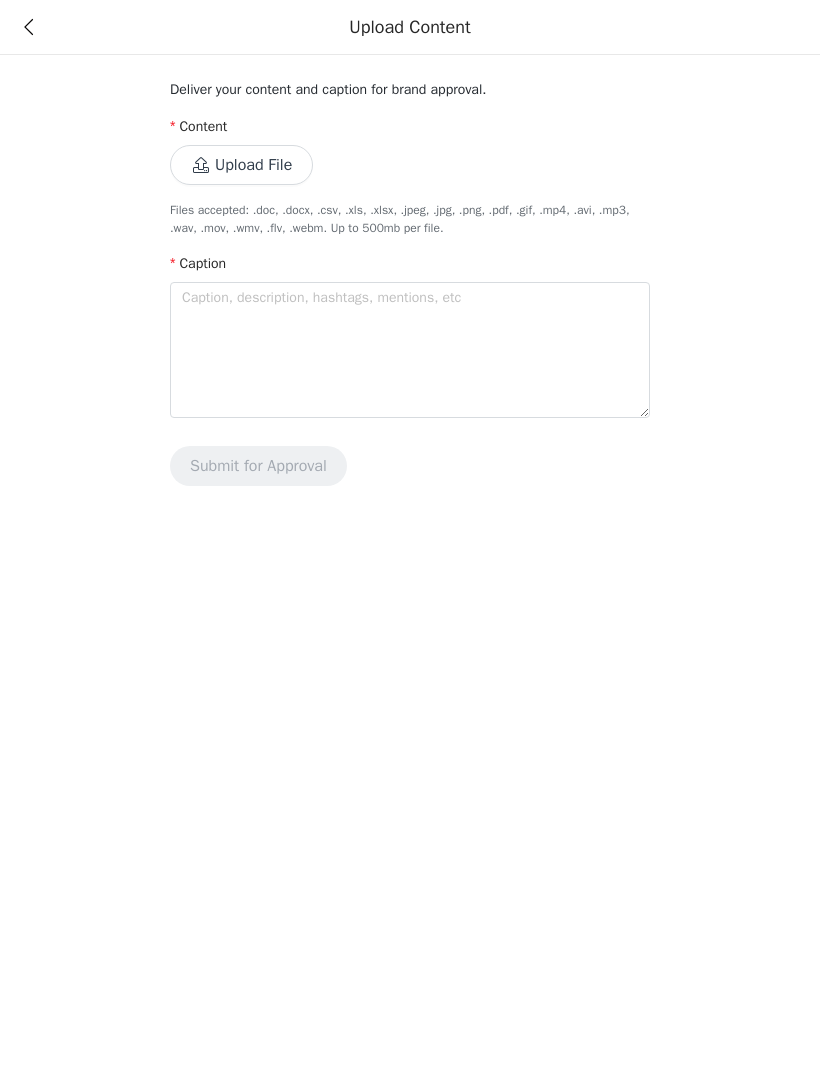 click at bounding box center [28, 27] 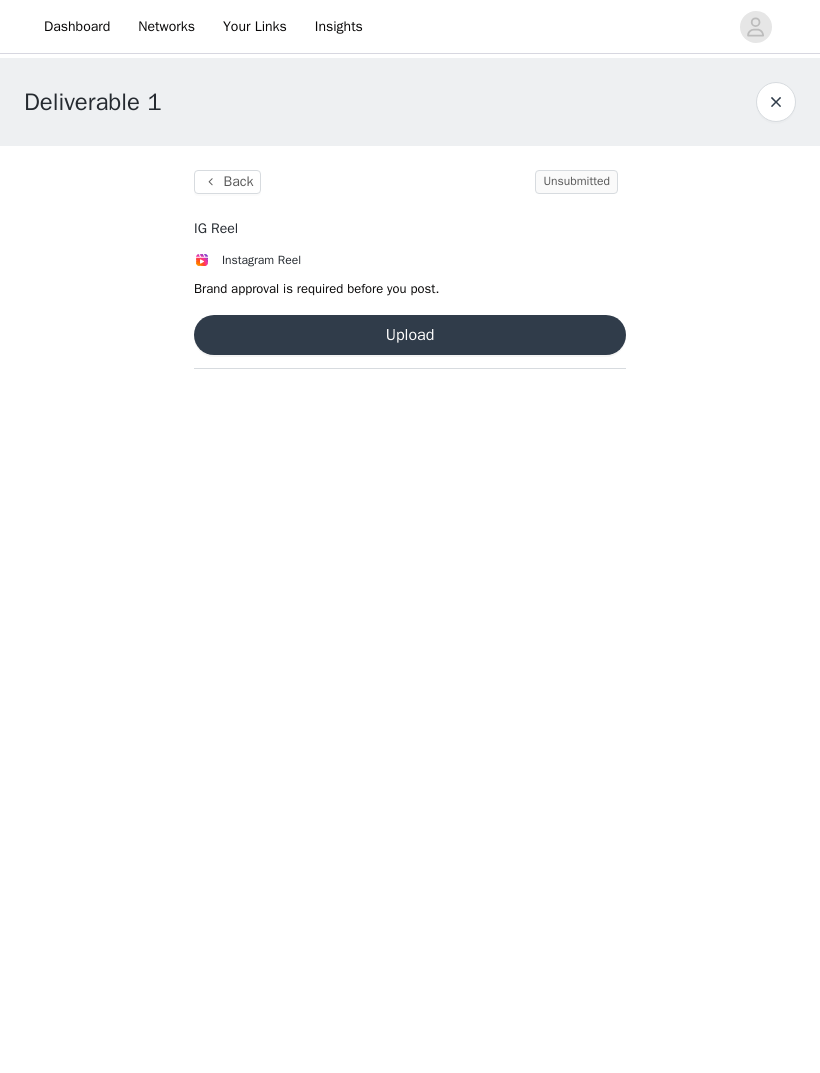 type 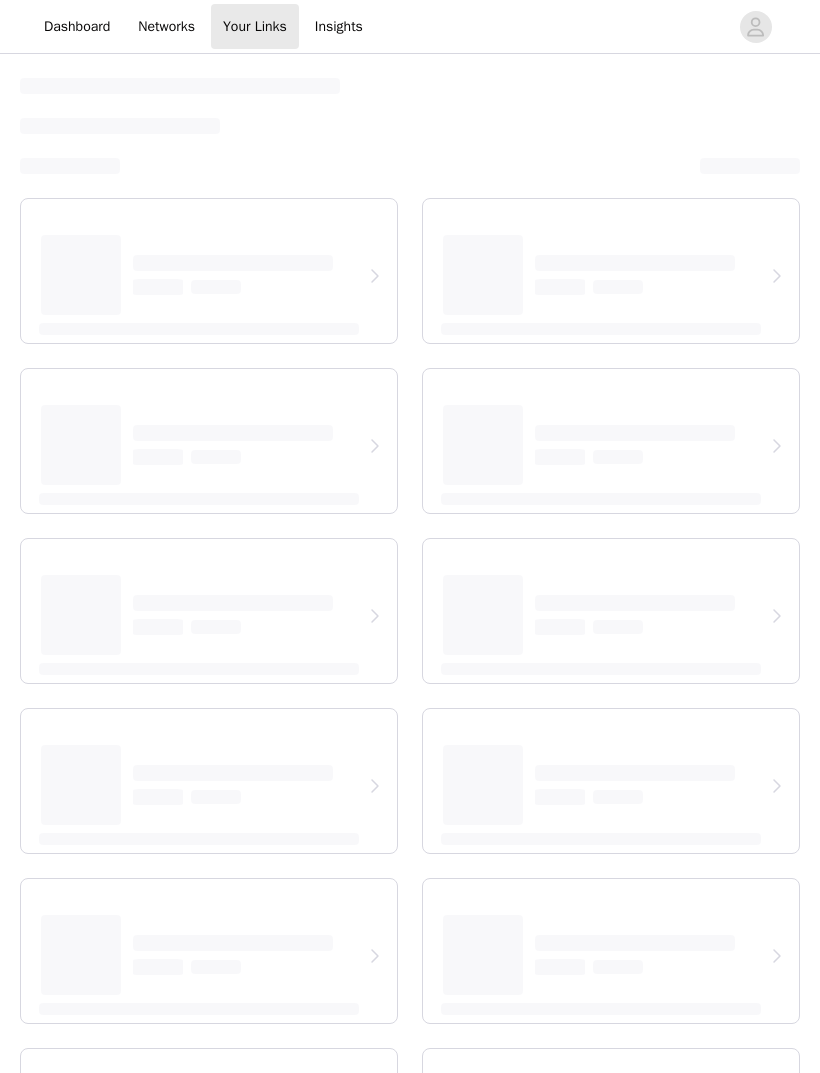 select on "12" 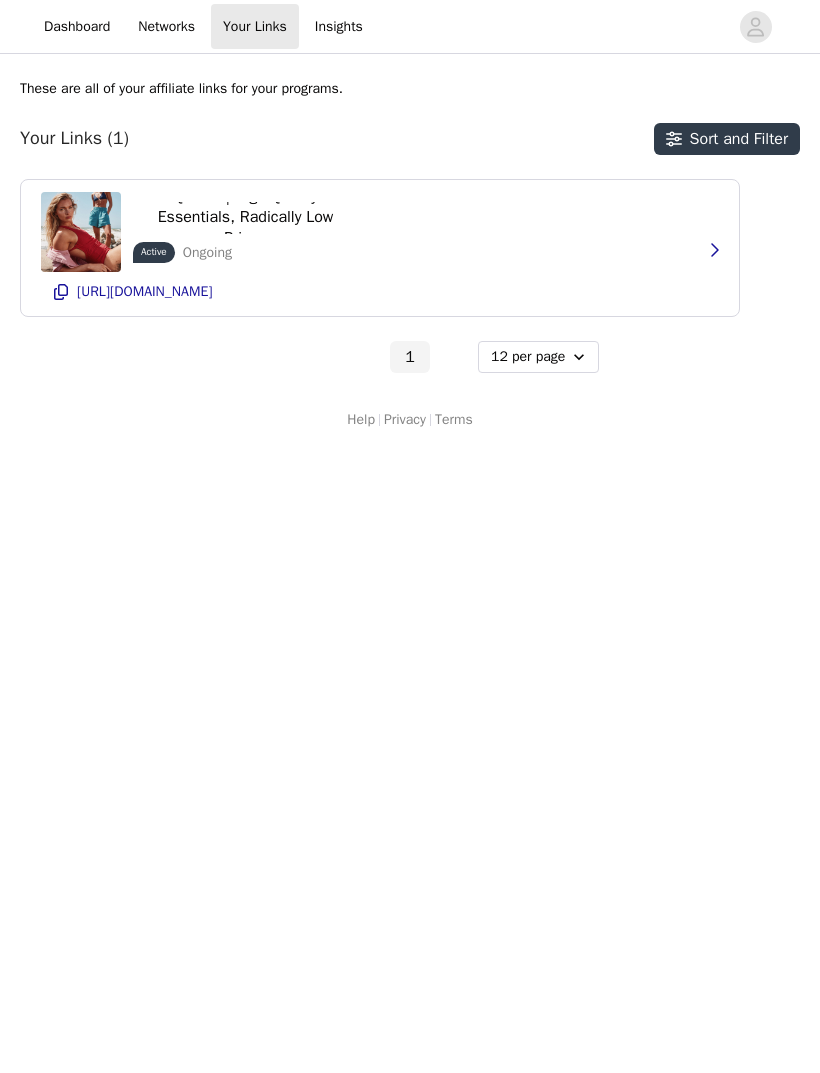 click at bounding box center (714, 250) 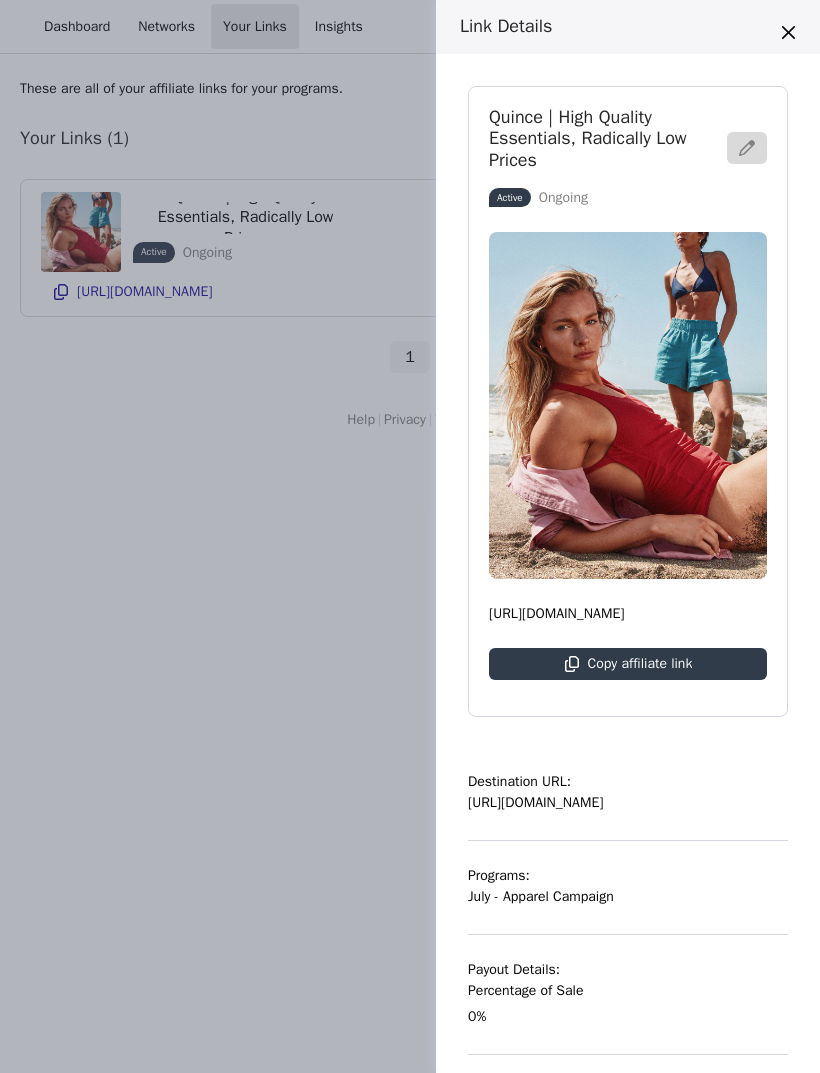 scroll, scrollTop: 0, scrollLeft: 0, axis: both 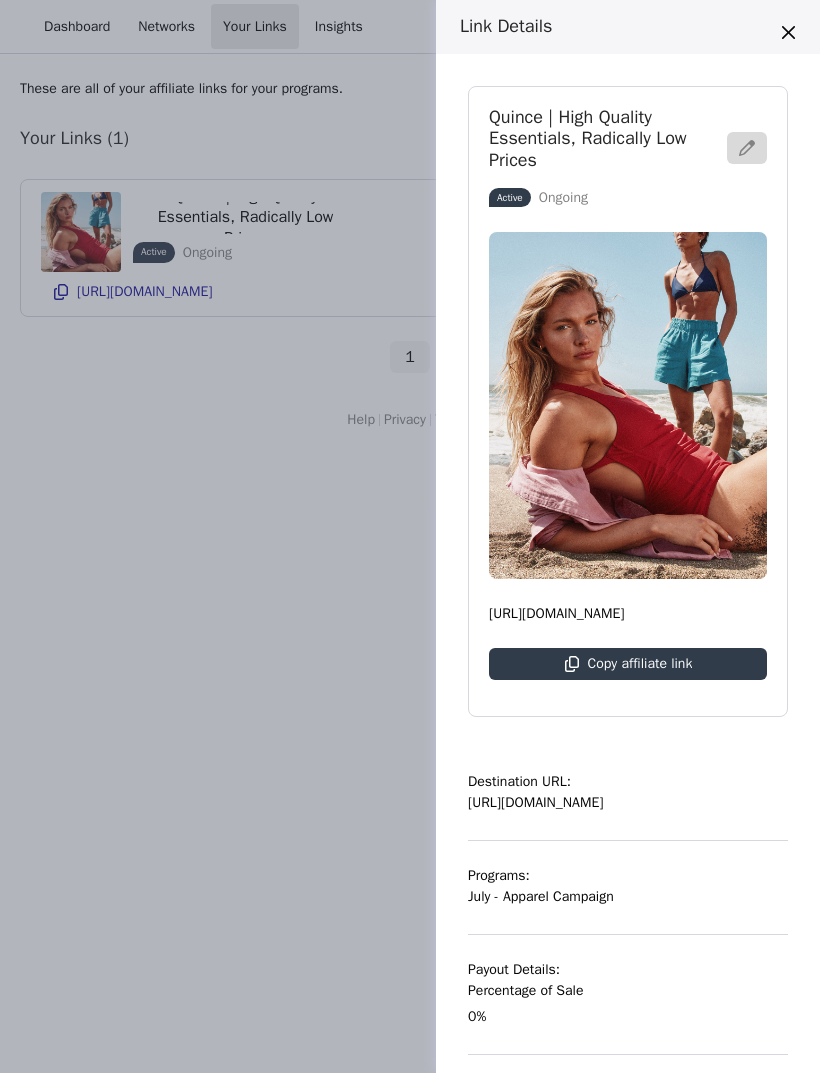 click at bounding box center (788, 32) 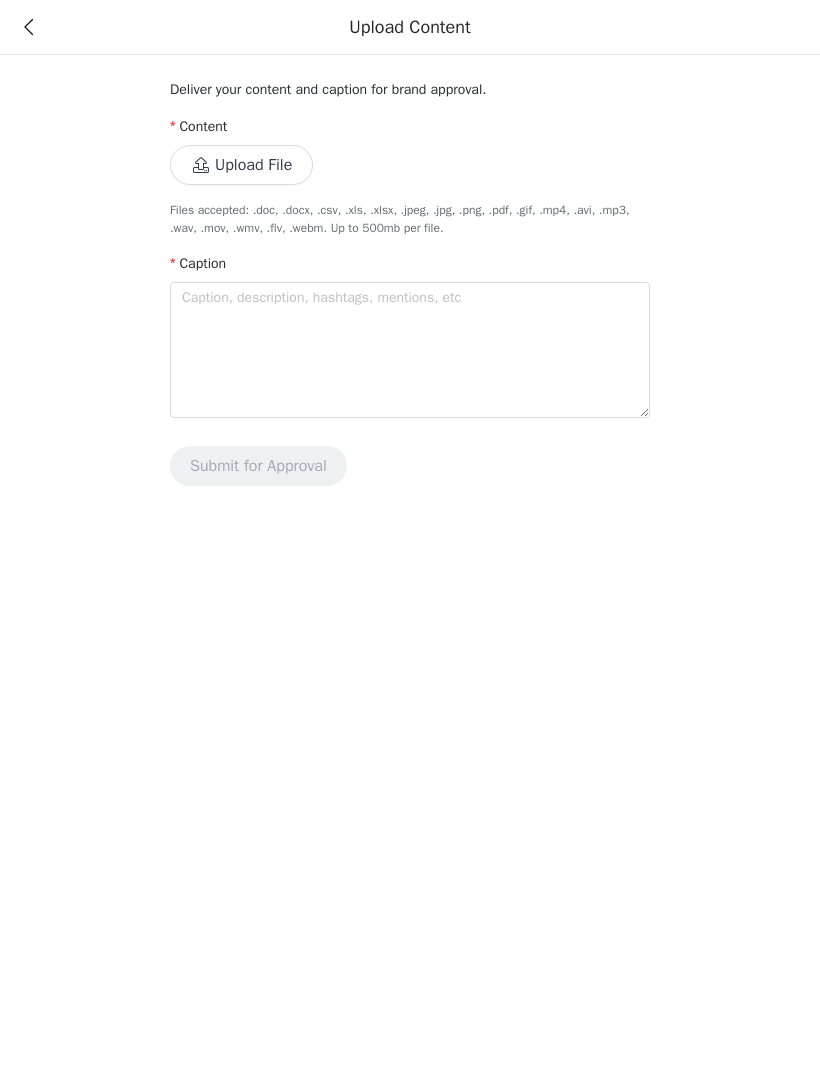 click on "Upload File" at bounding box center (241, 165) 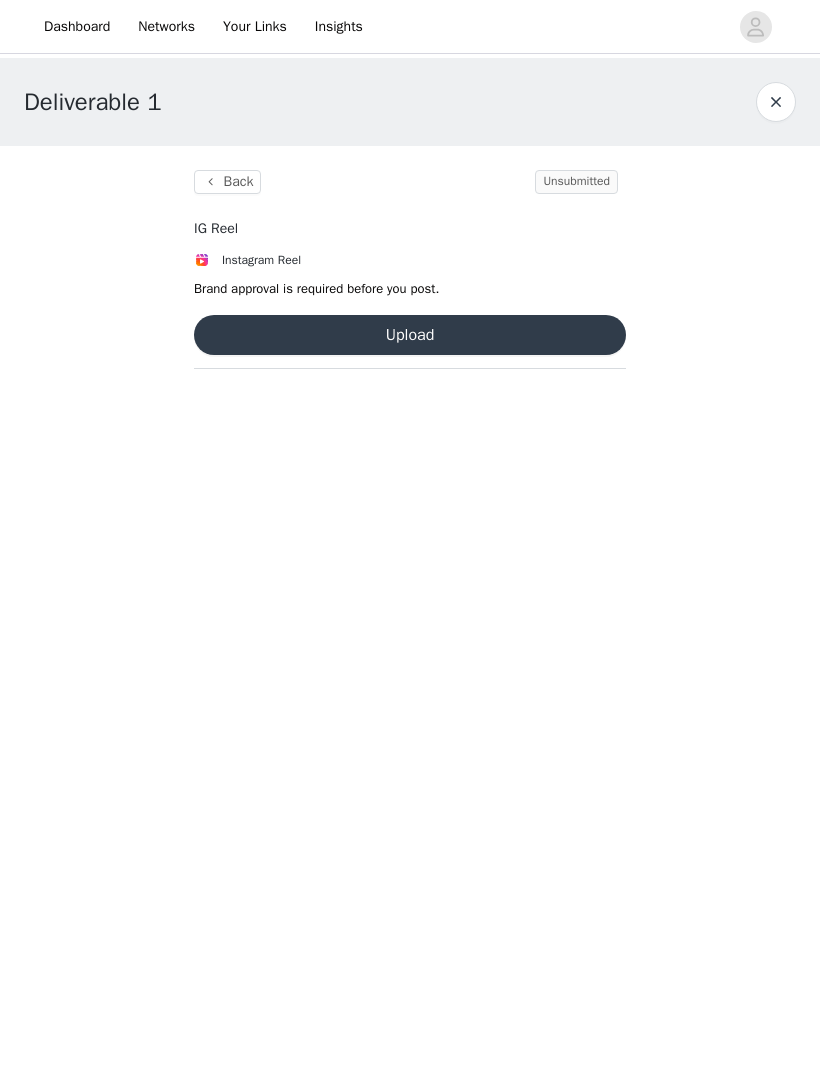 type 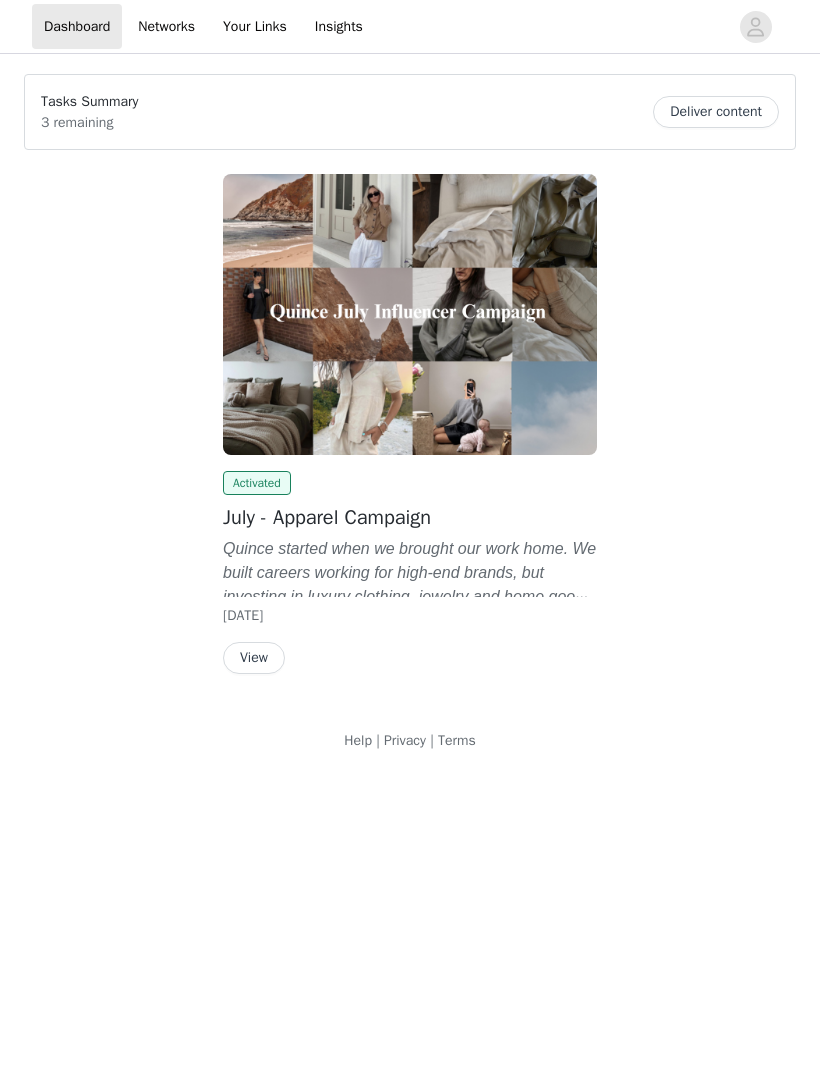 click on "View" at bounding box center (254, 658) 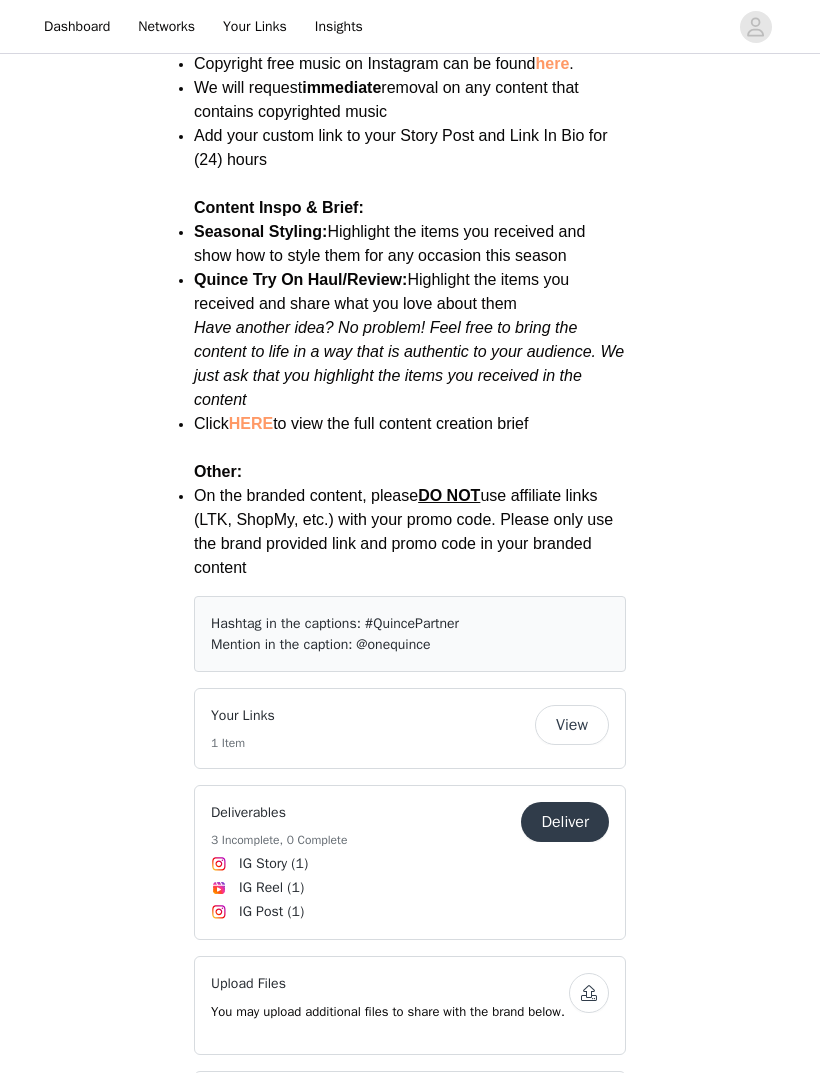 scroll, scrollTop: 2620, scrollLeft: 0, axis: vertical 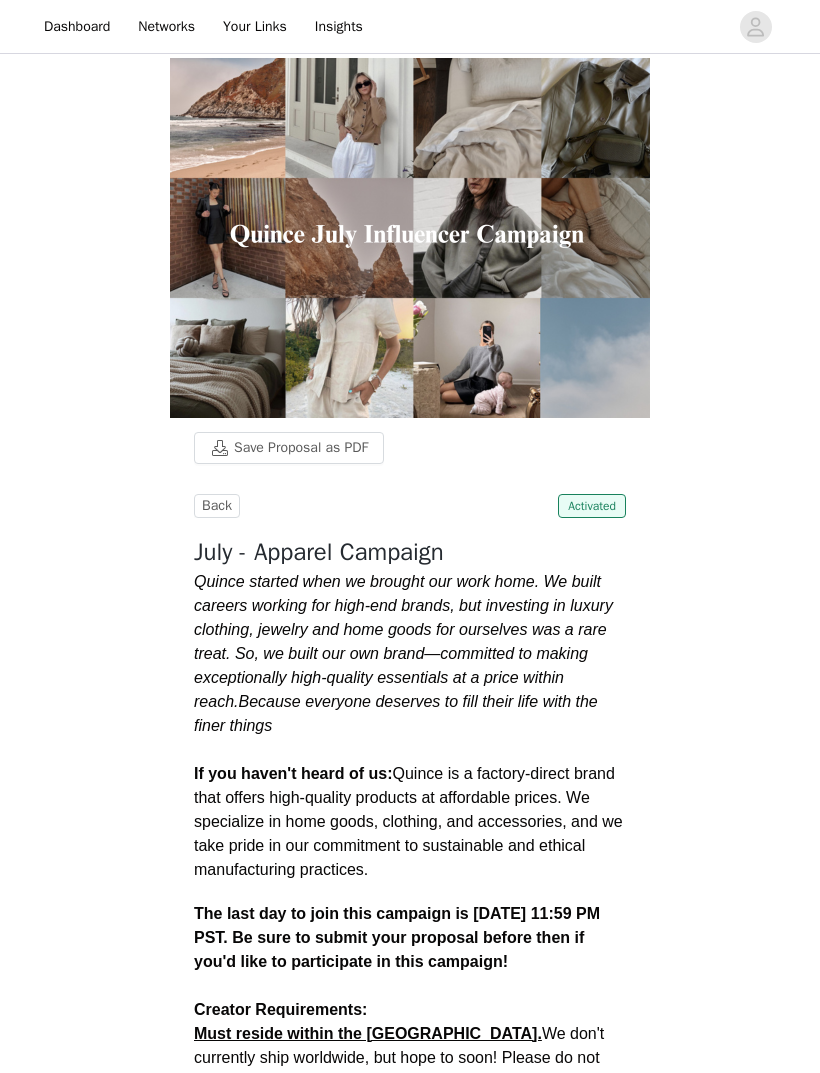 select on "12" 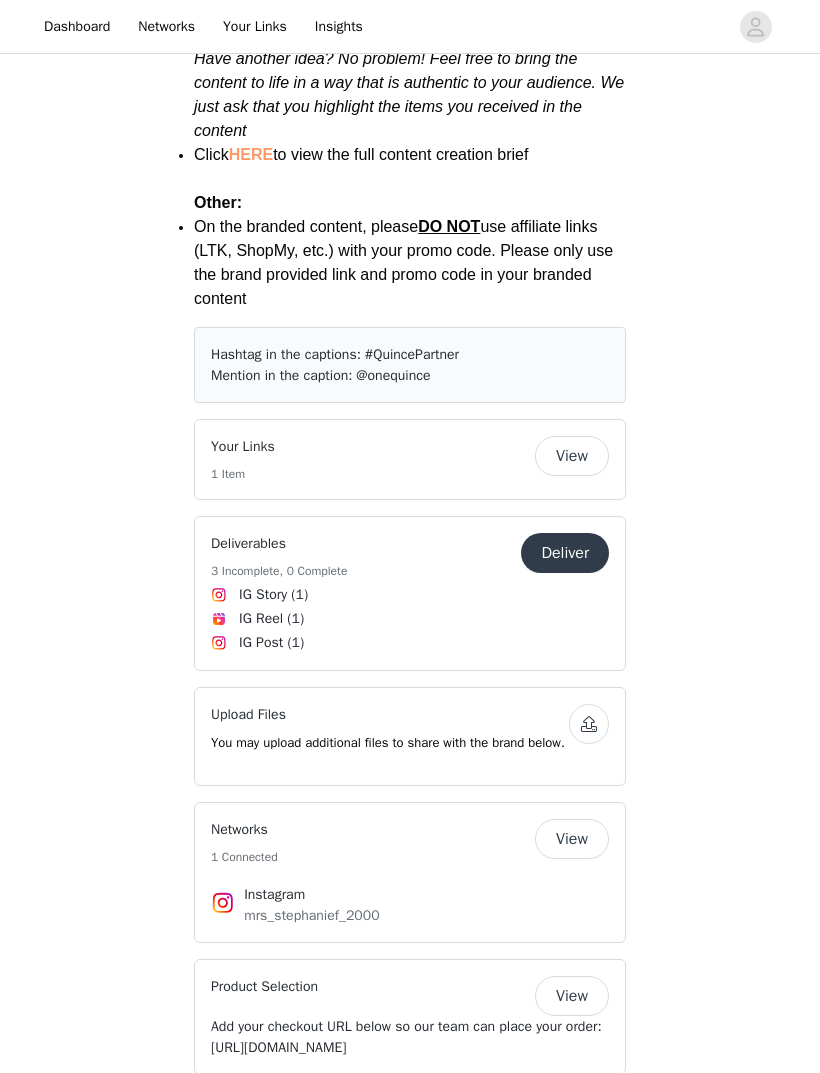 scroll, scrollTop: 2905, scrollLeft: 0, axis: vertical 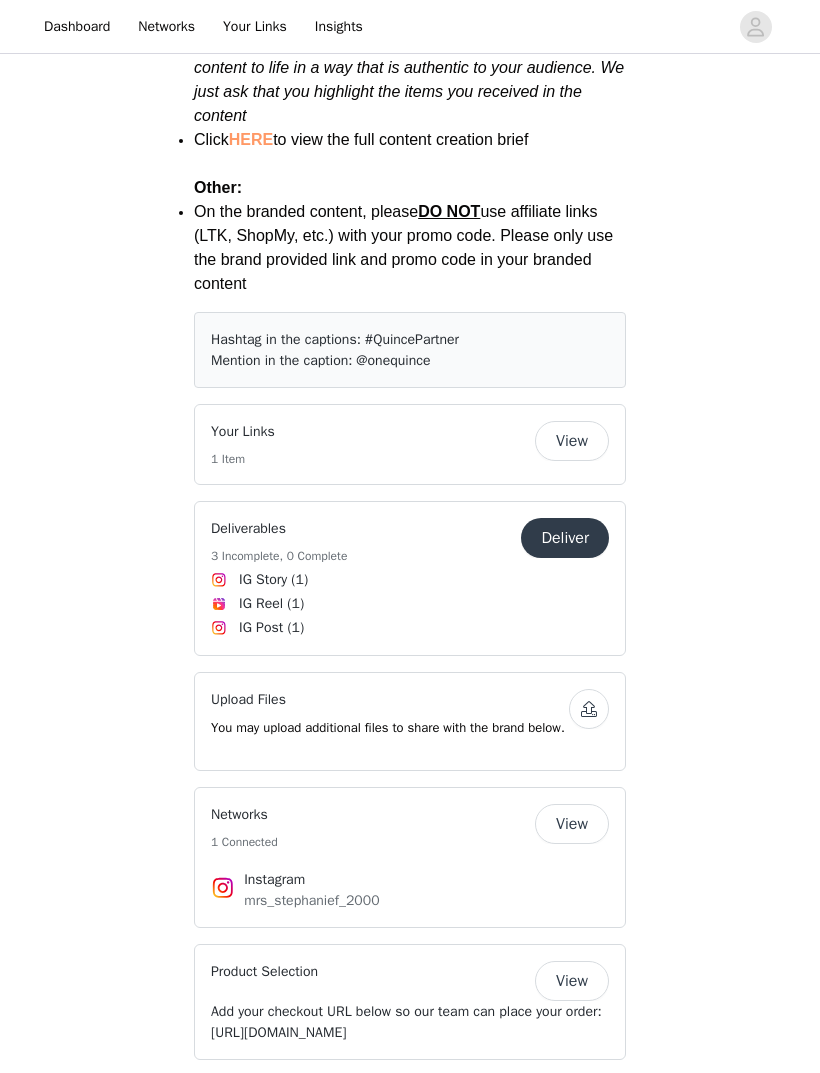 click on "Deliver" at bounding box center [565, 538] 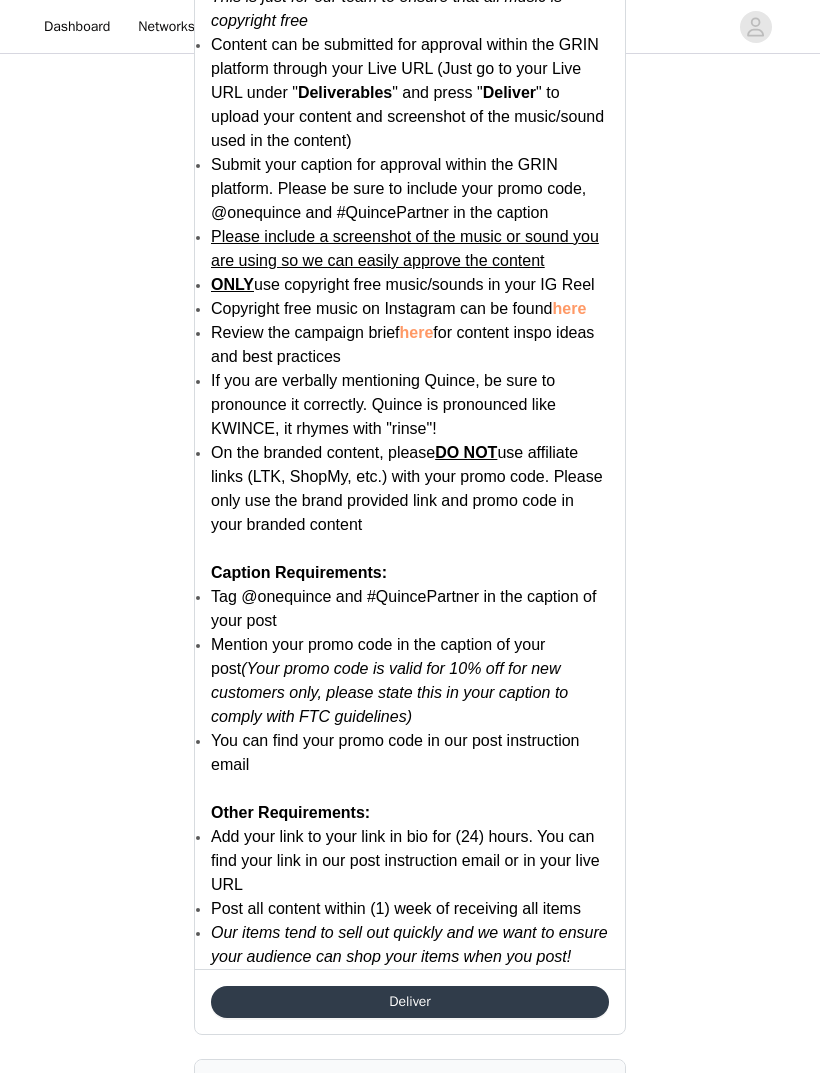scroll, scrollTop: 2303, scrollLeft: 0, axis: vertical 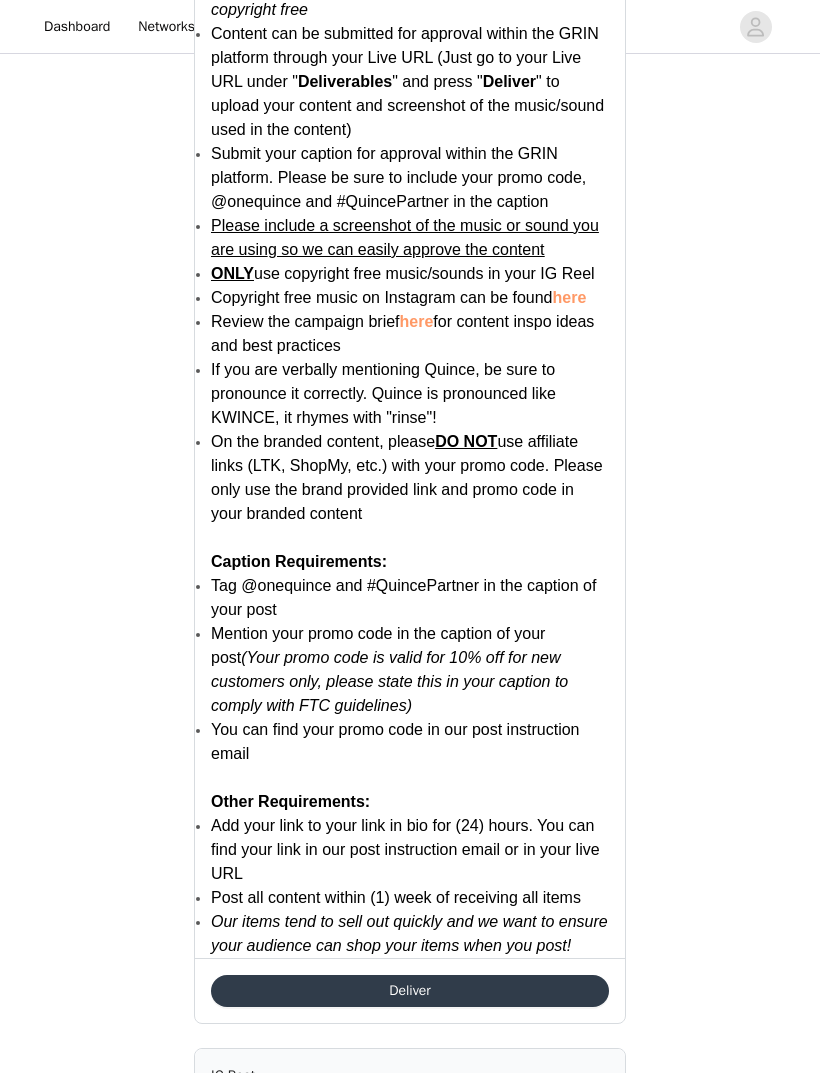 click on "Deliver" at bounding box center (410, 991) 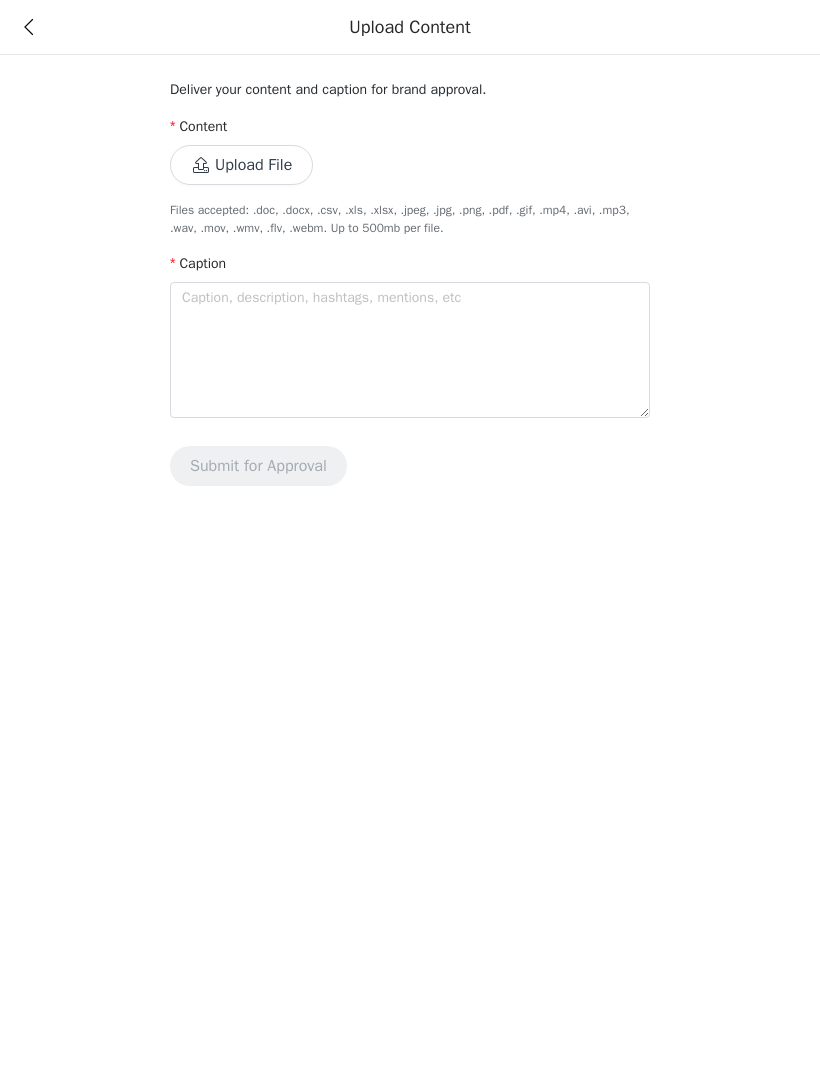 click on "Upload File" at bounding box center (241, 165) 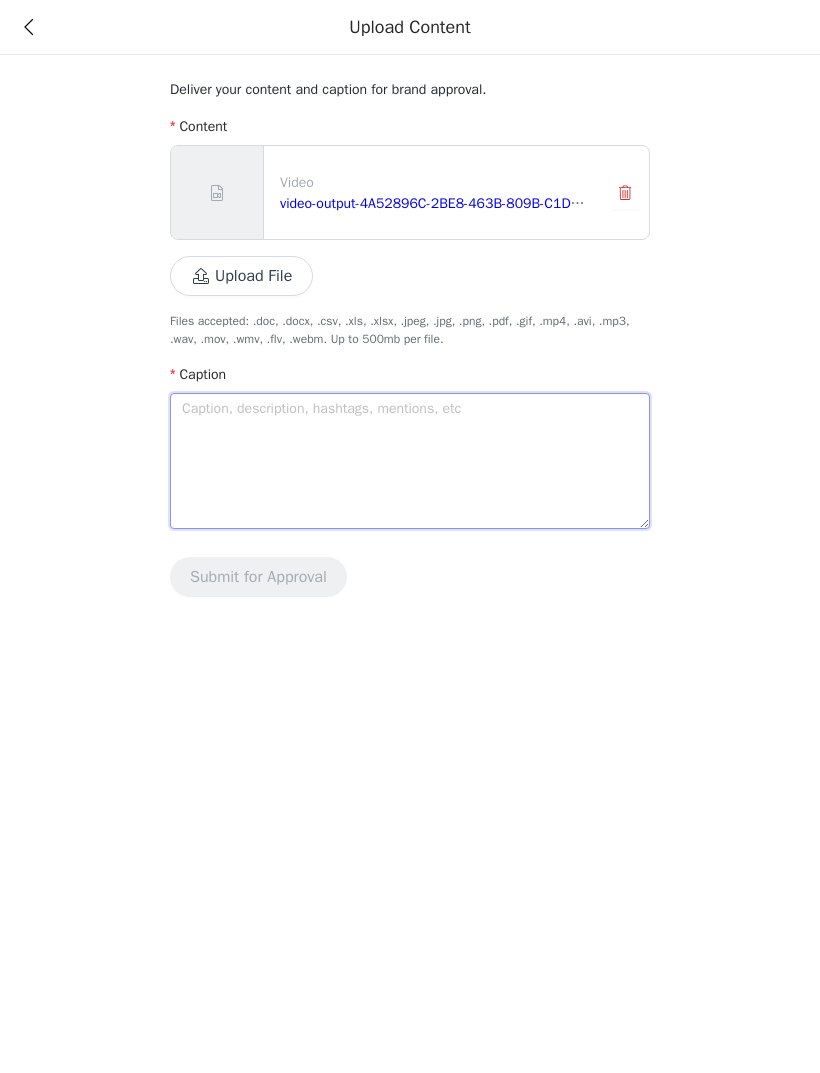 click at bounding box center (410, 461) 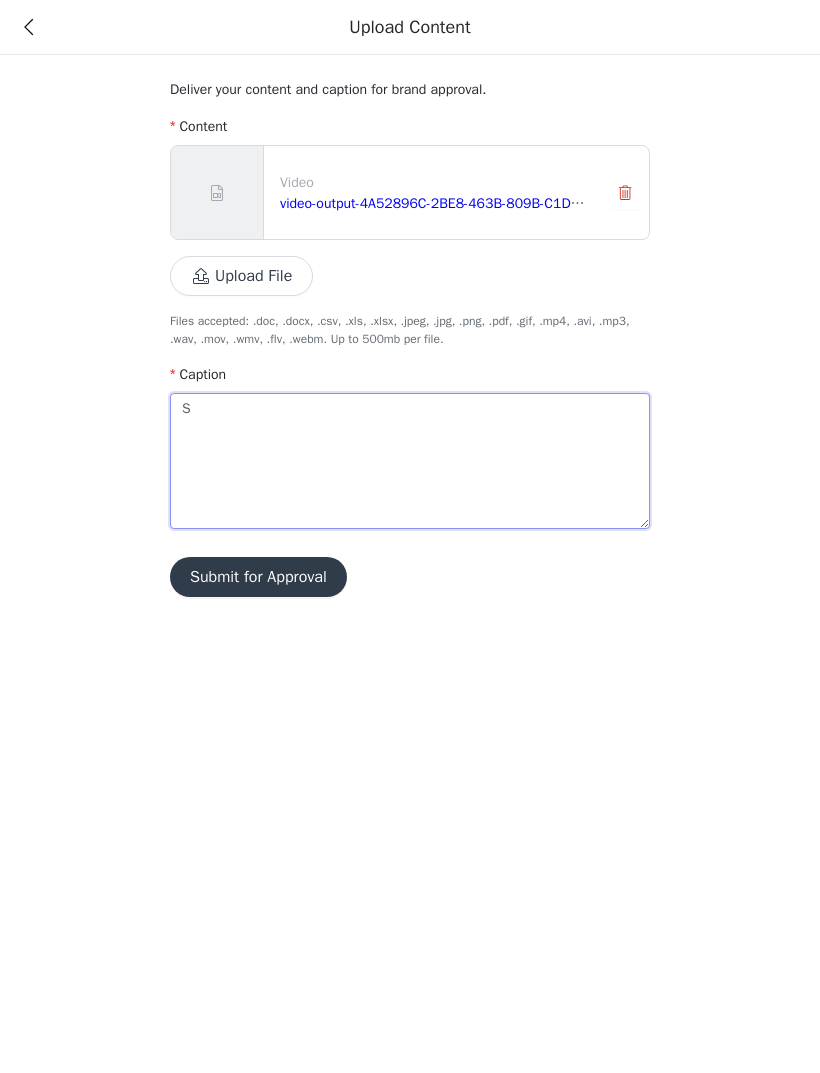 type 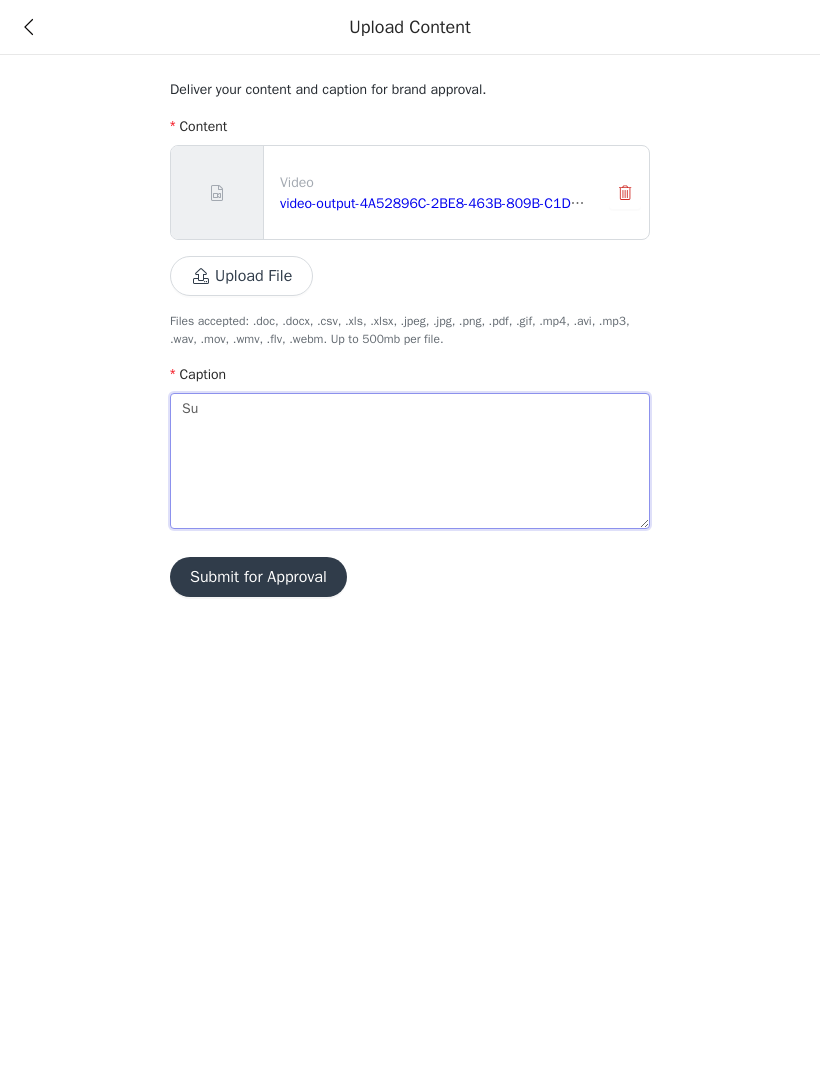 type on "Sum" 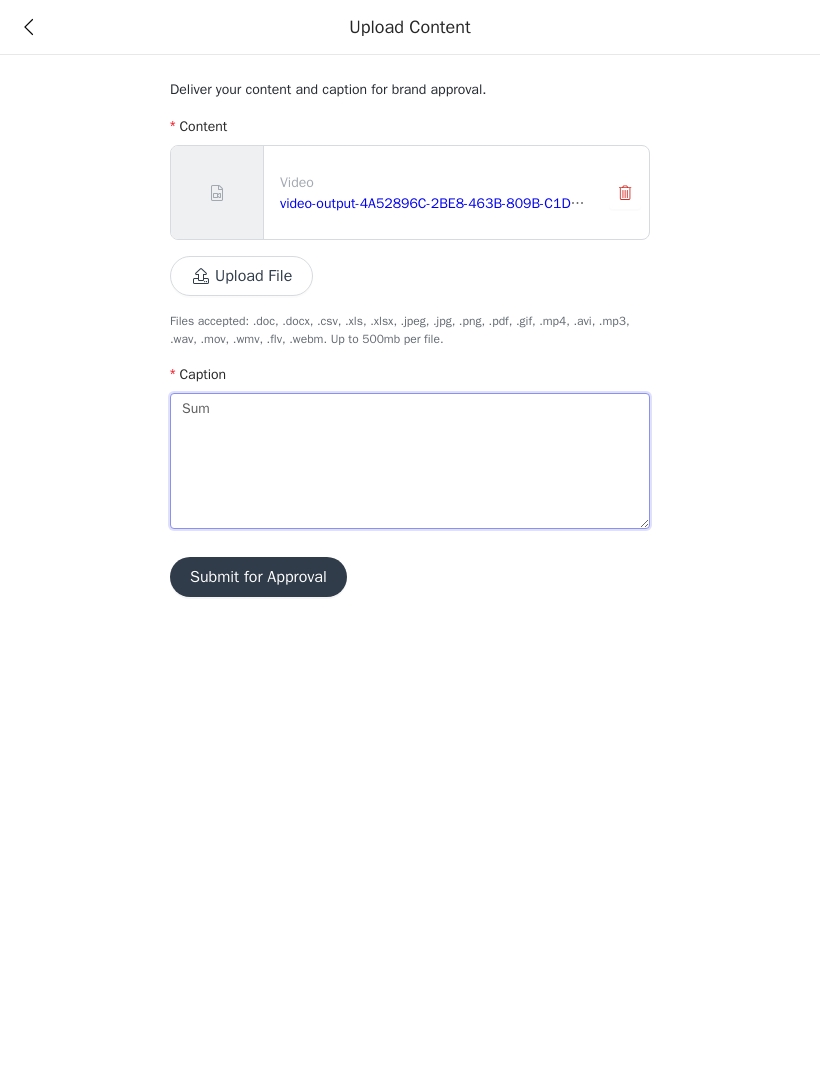 type 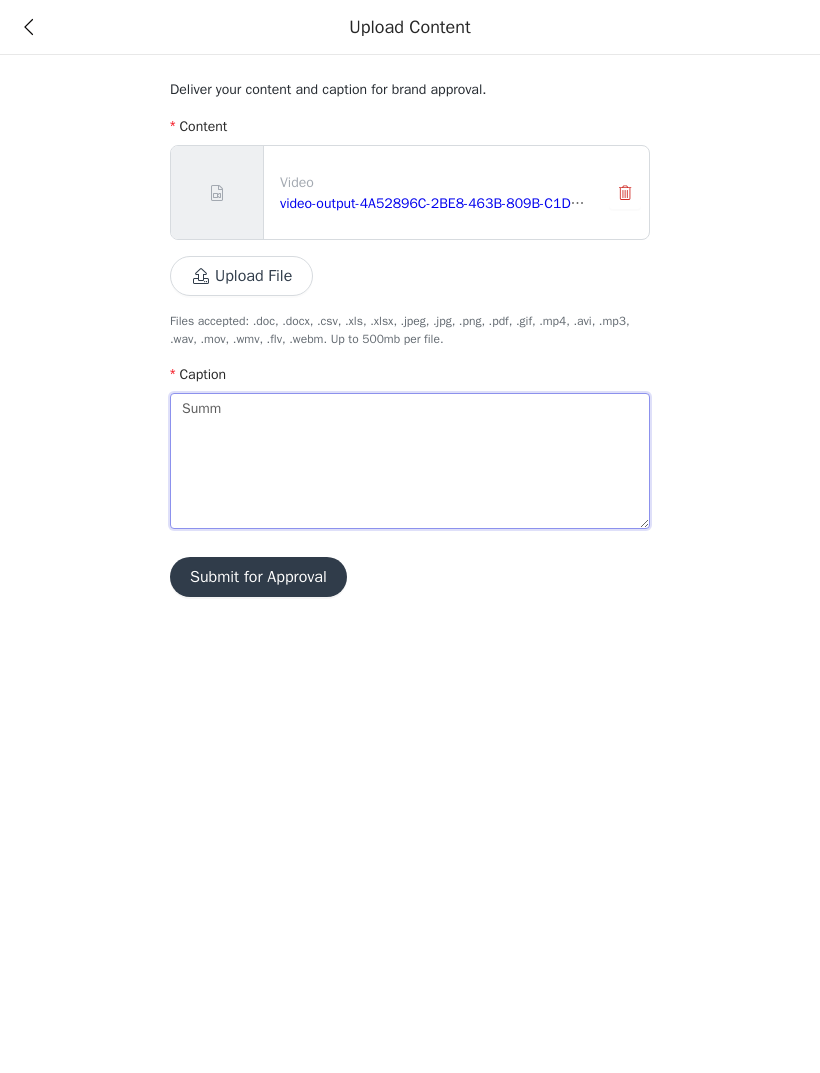 type 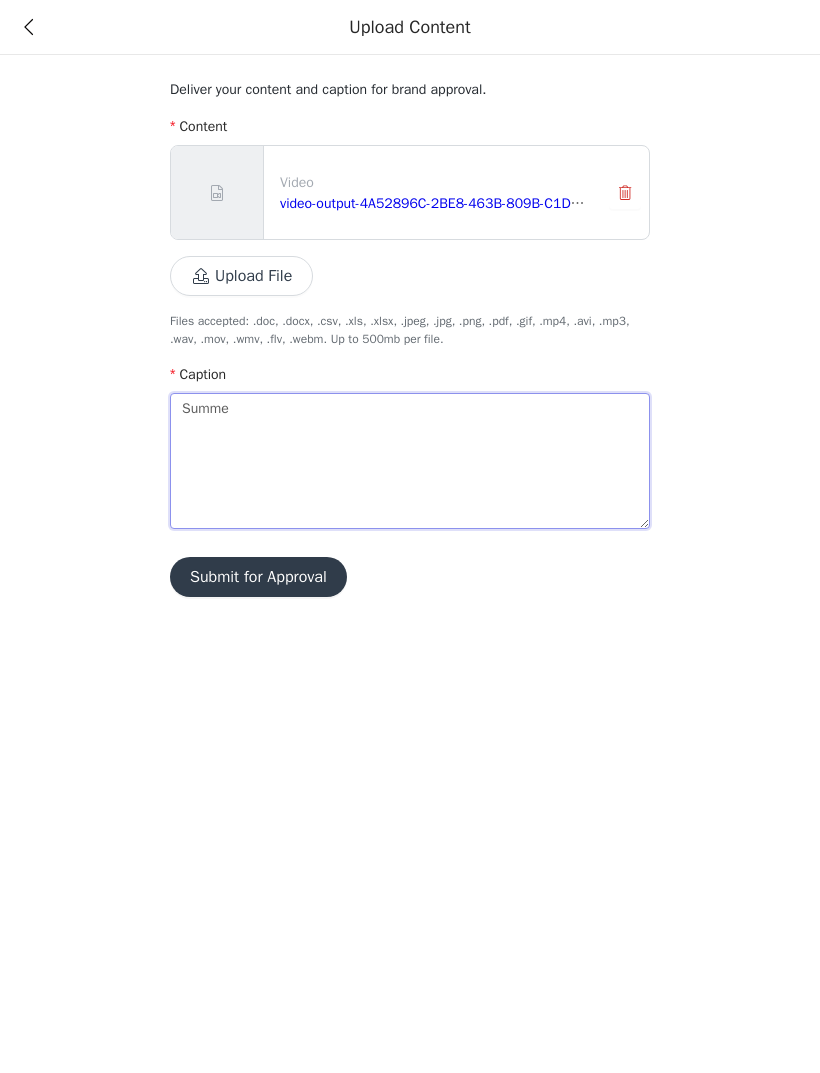 type 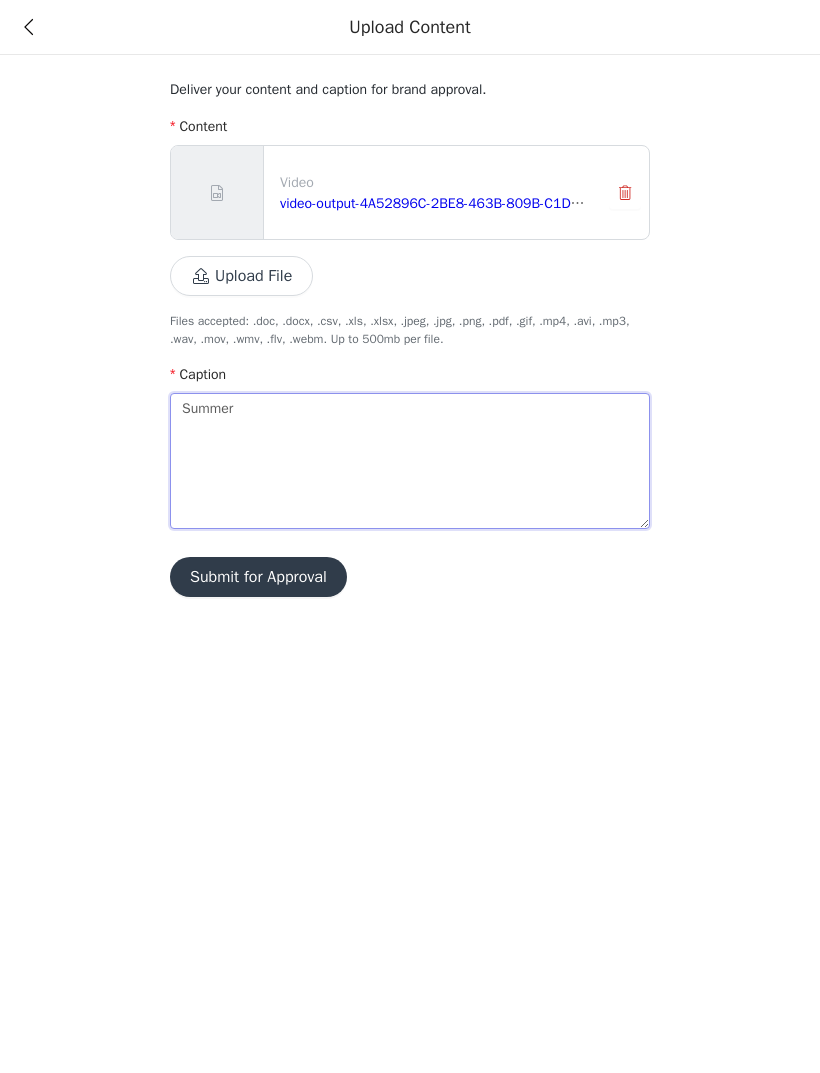 type on "Summer" 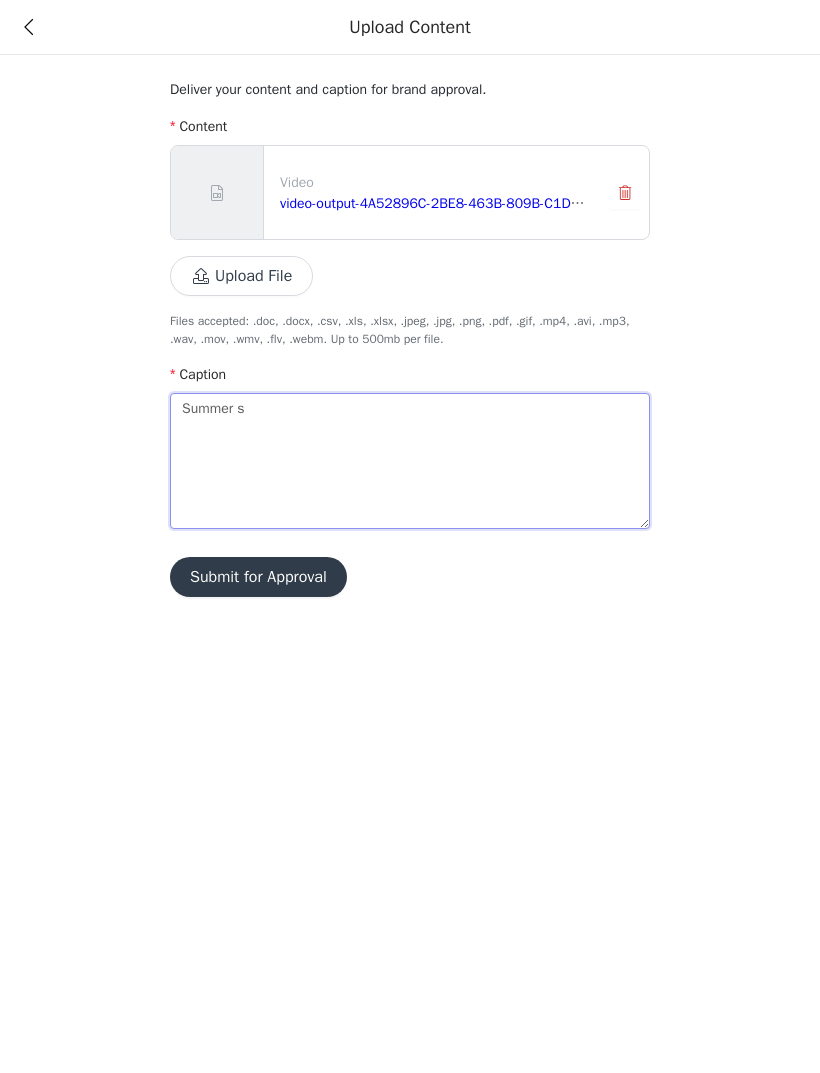 type 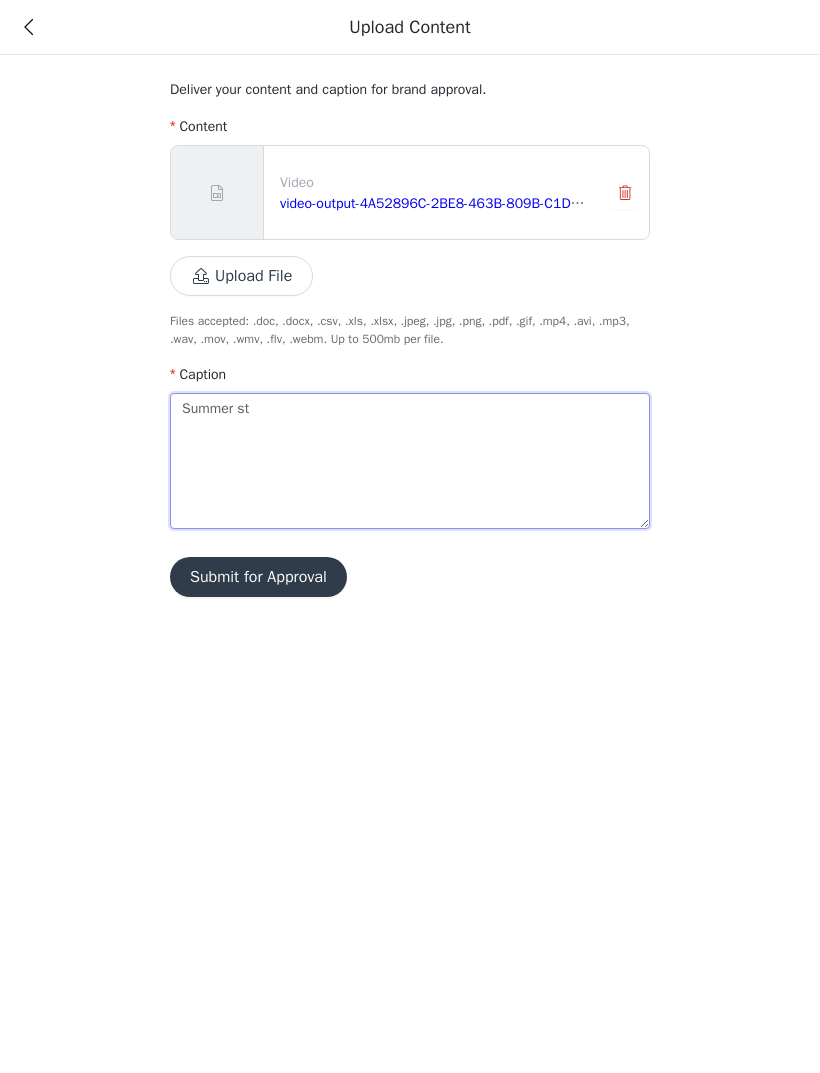 type on "Summer s" 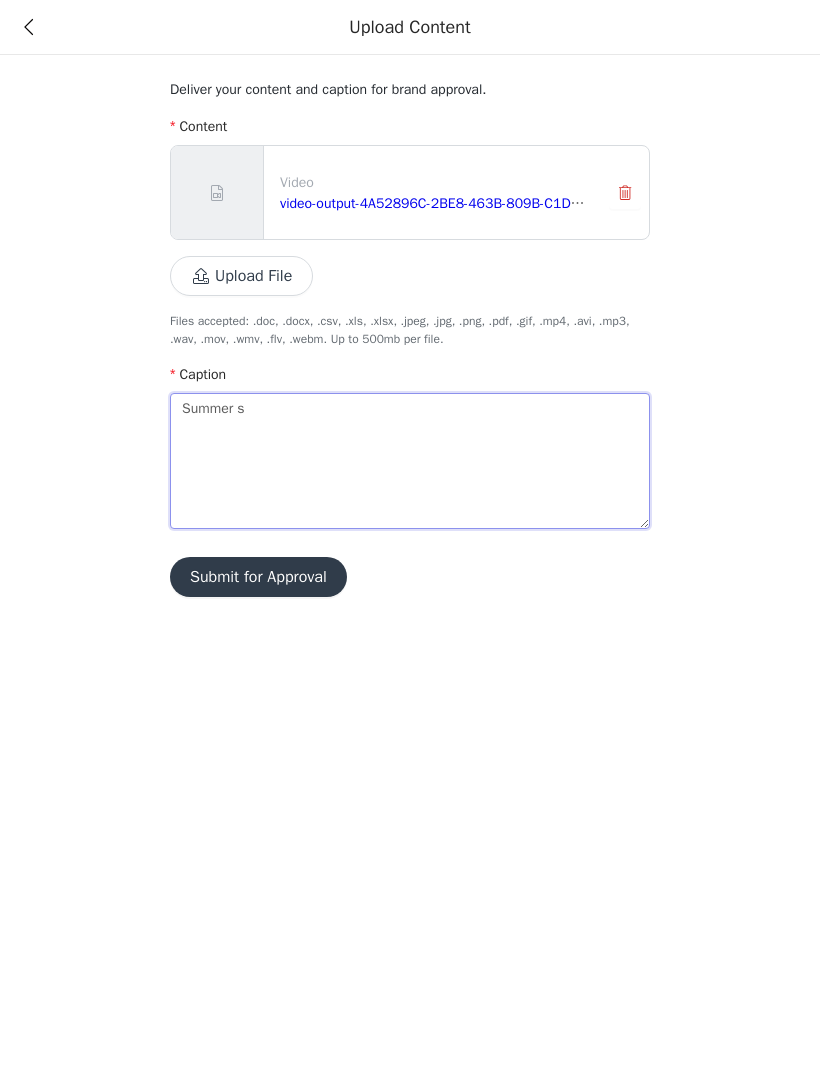type 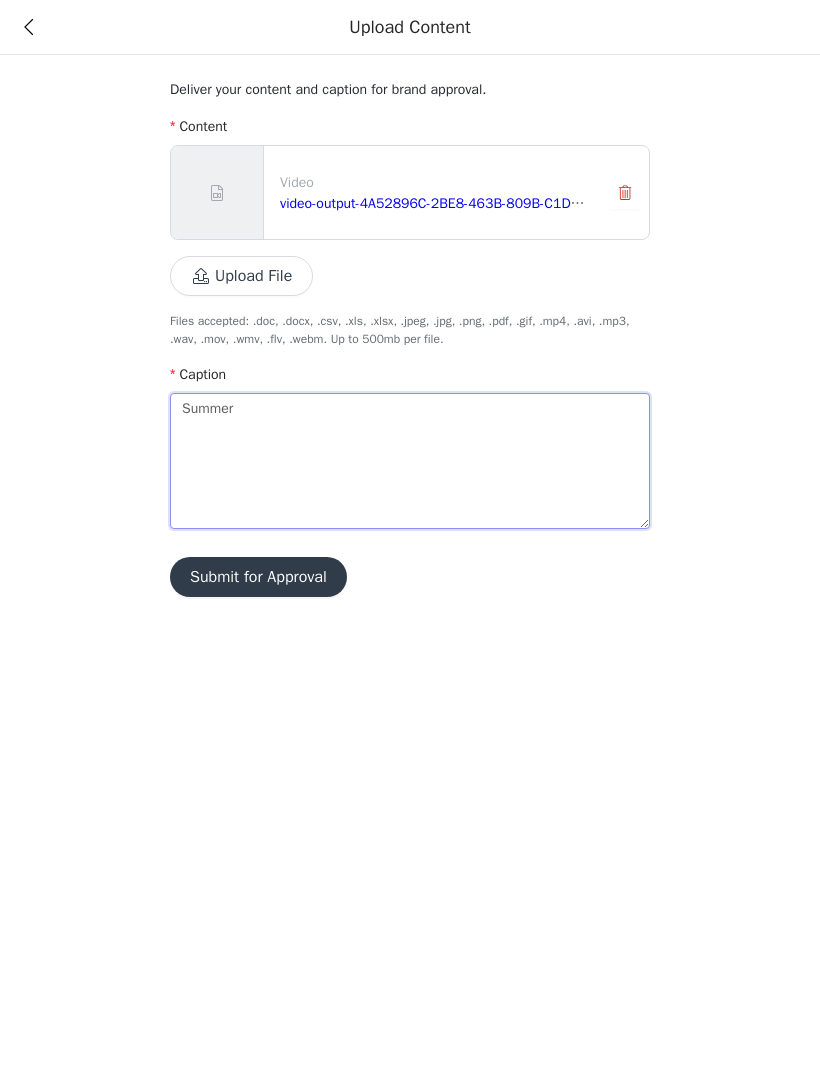 type 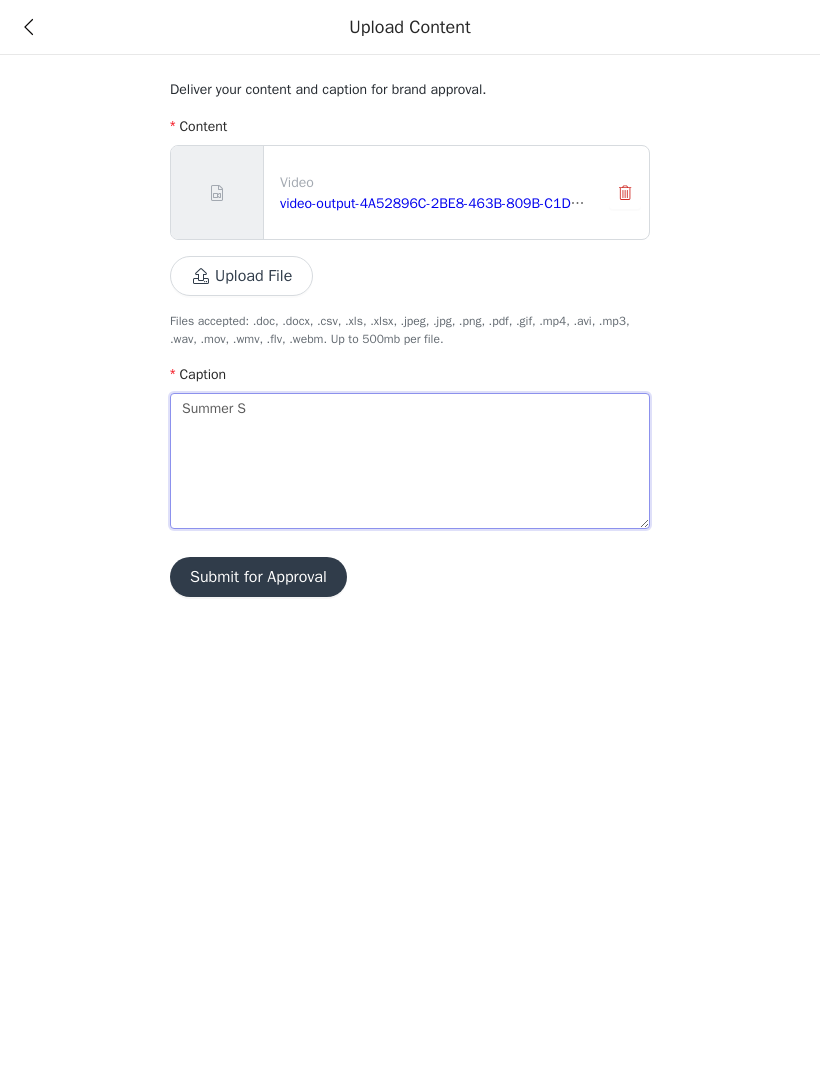 type 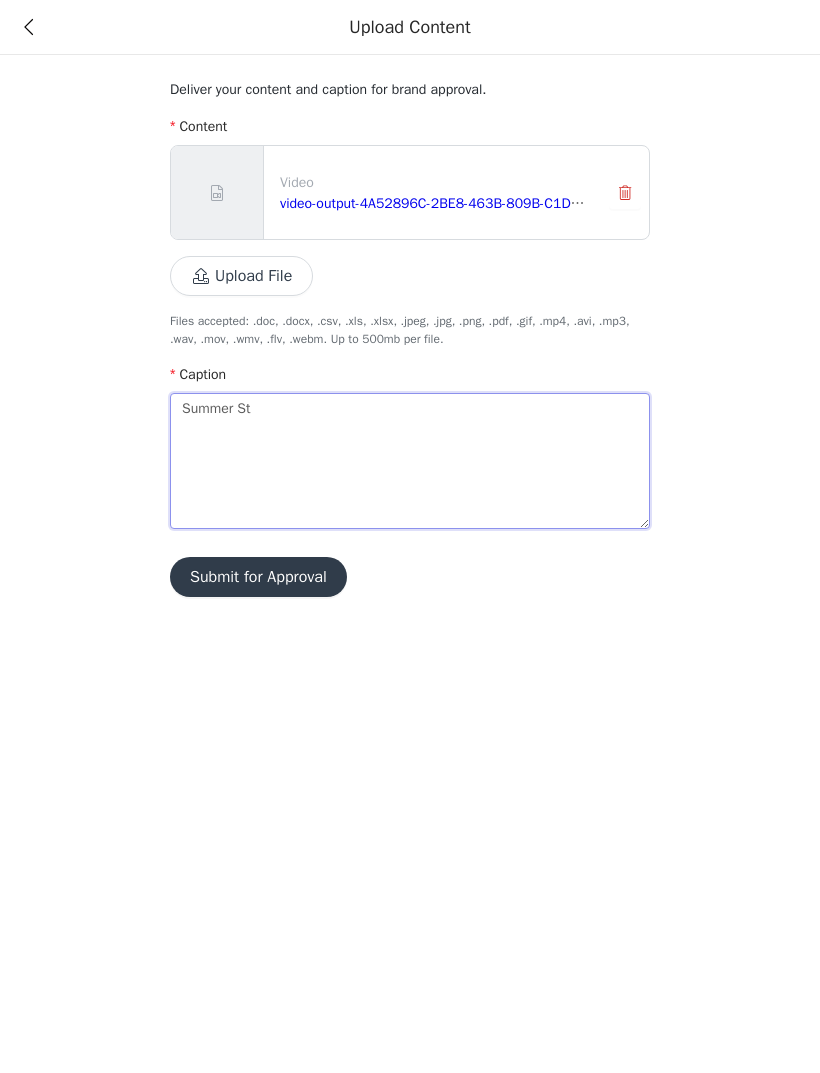 type 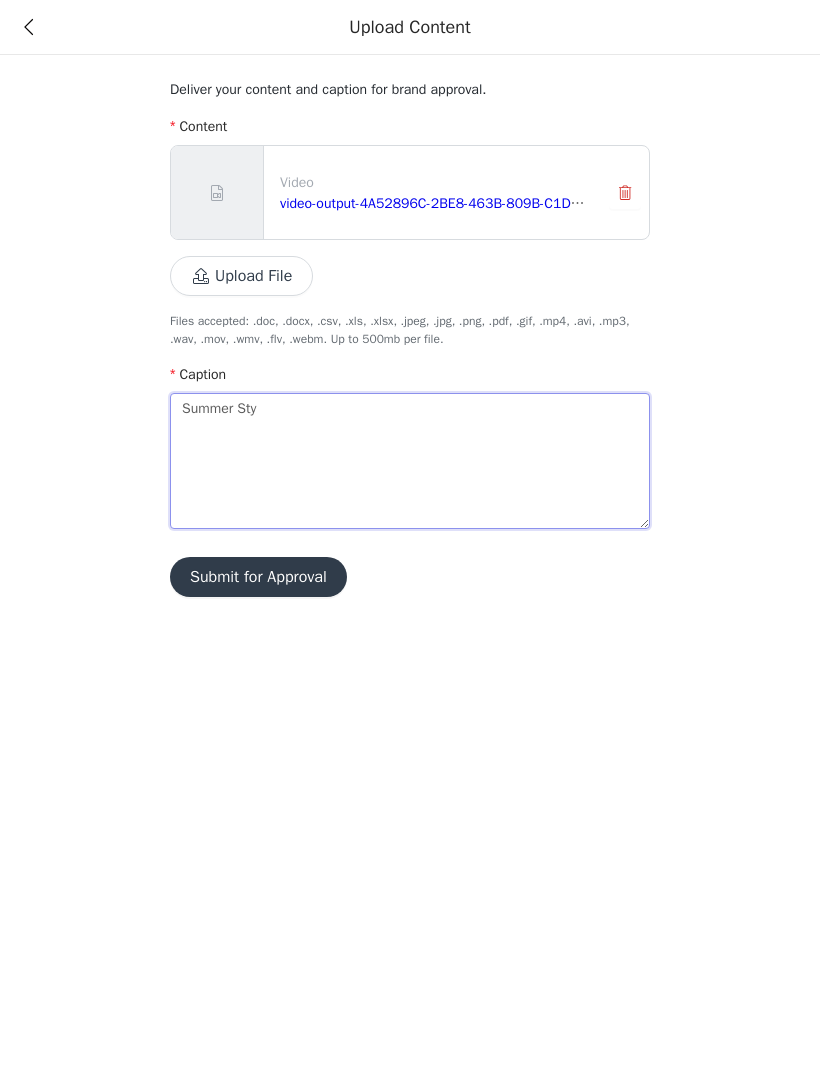 type 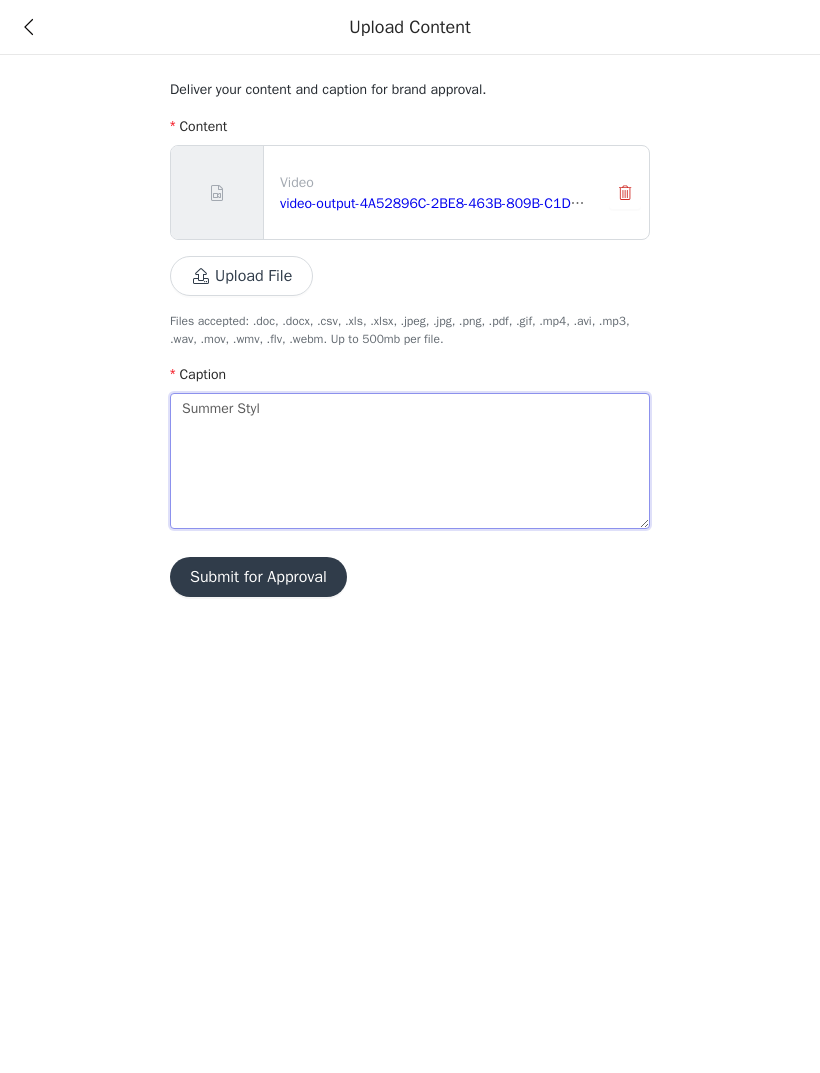 type 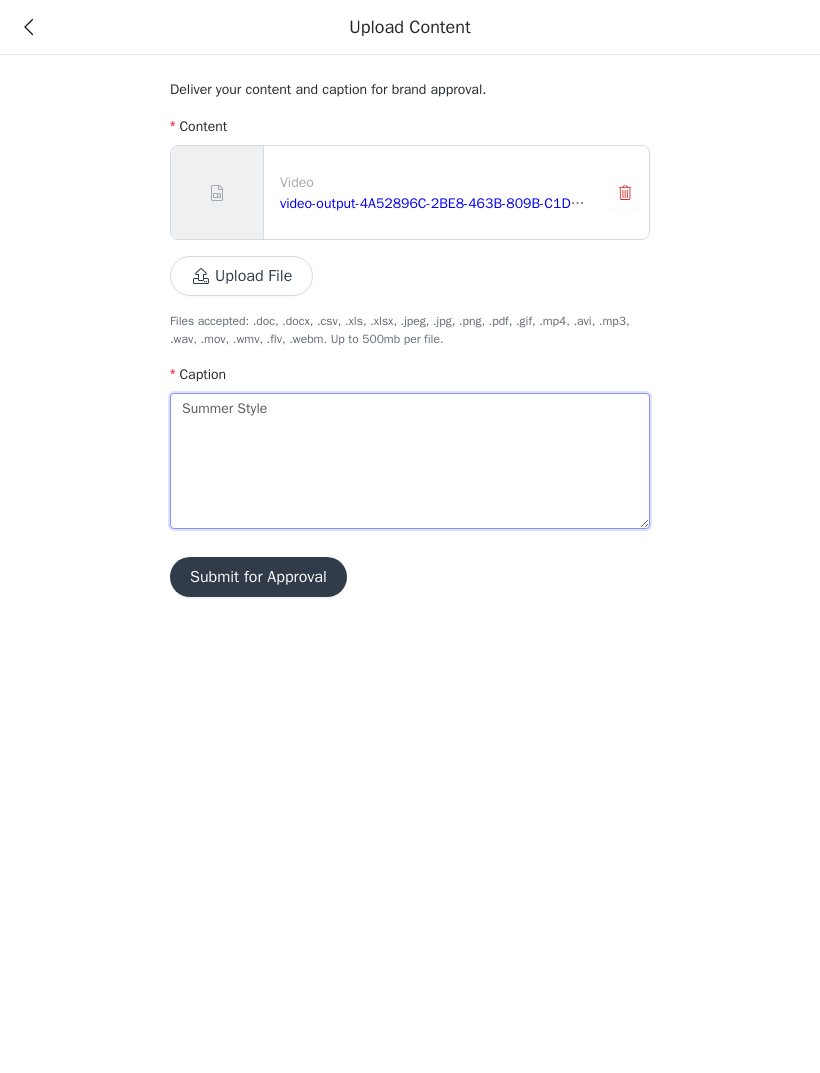 type 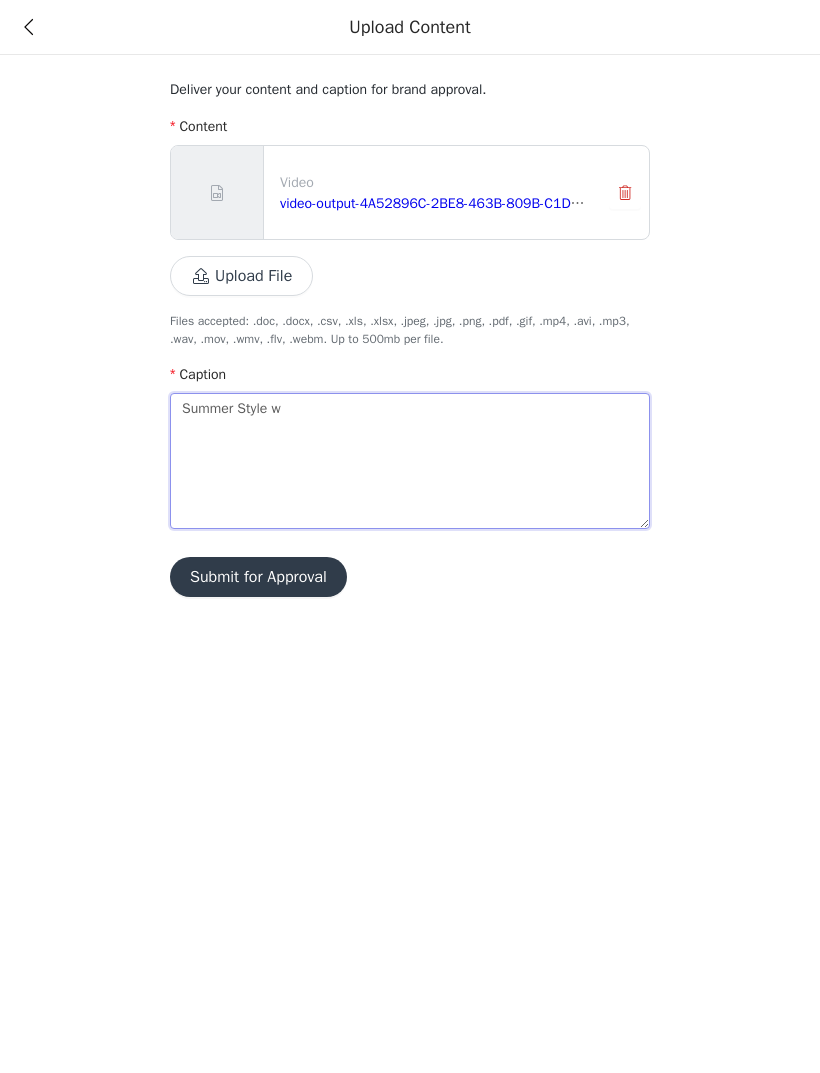 type 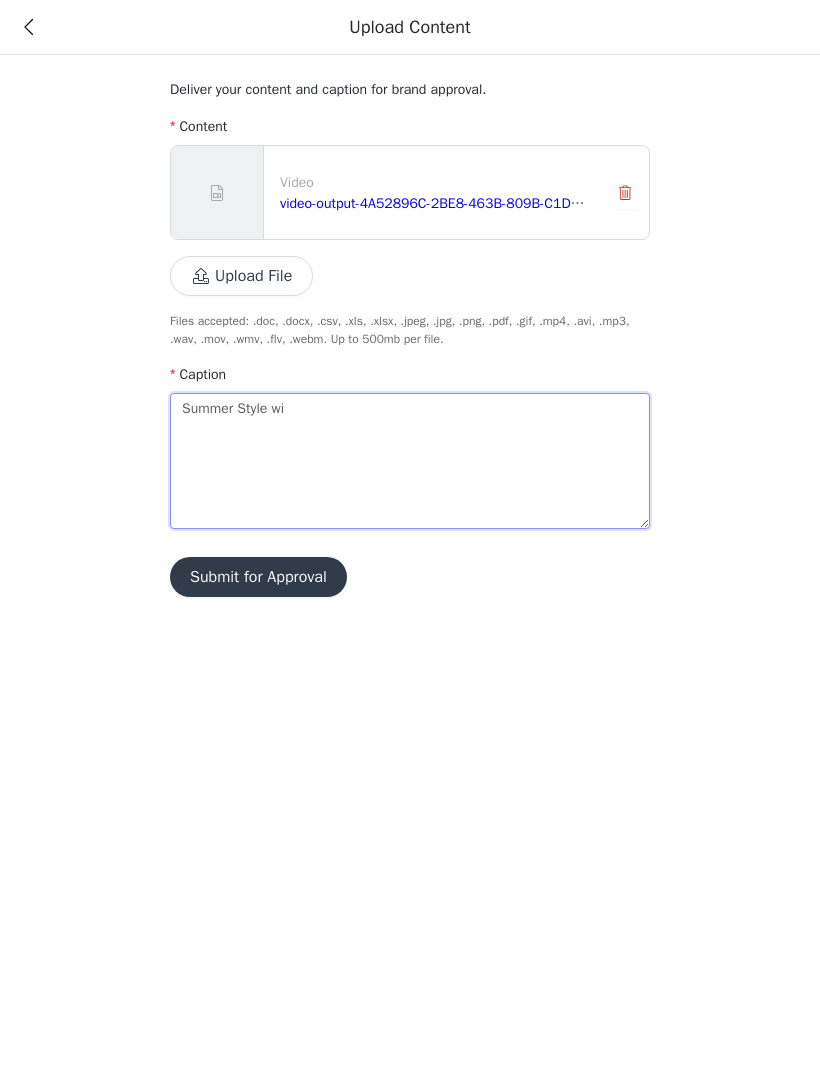 type 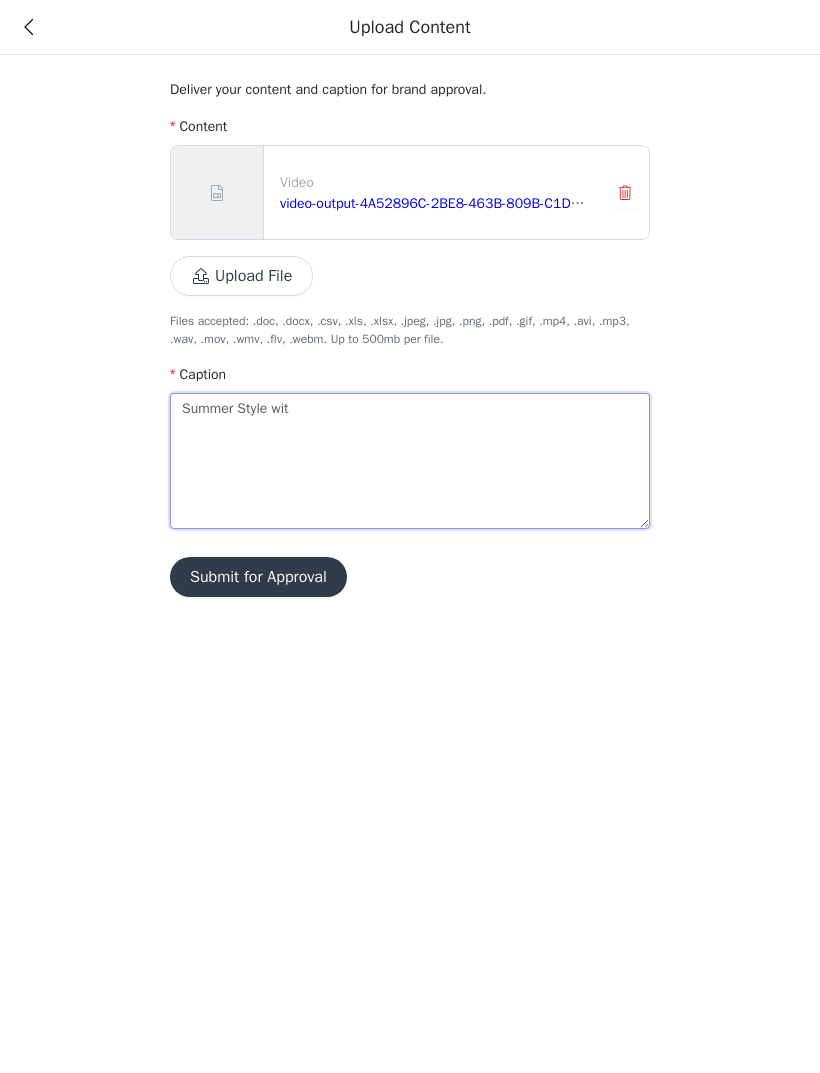type 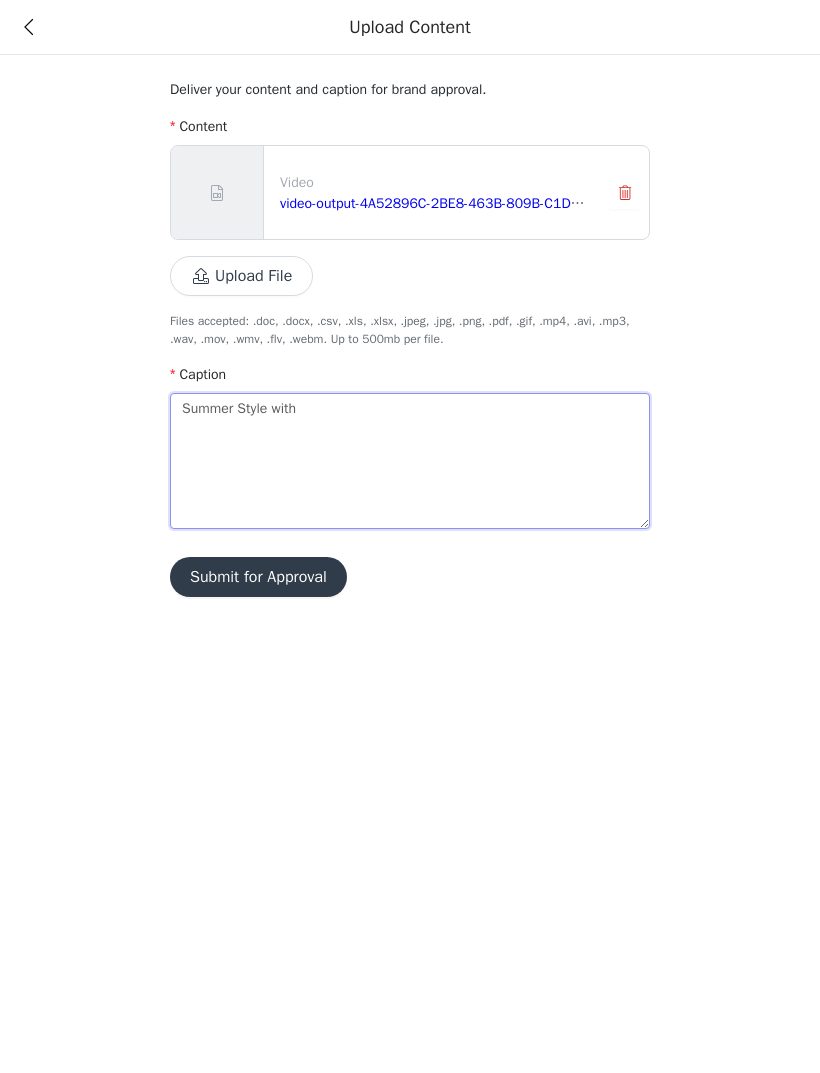 type on "Summer Style with" 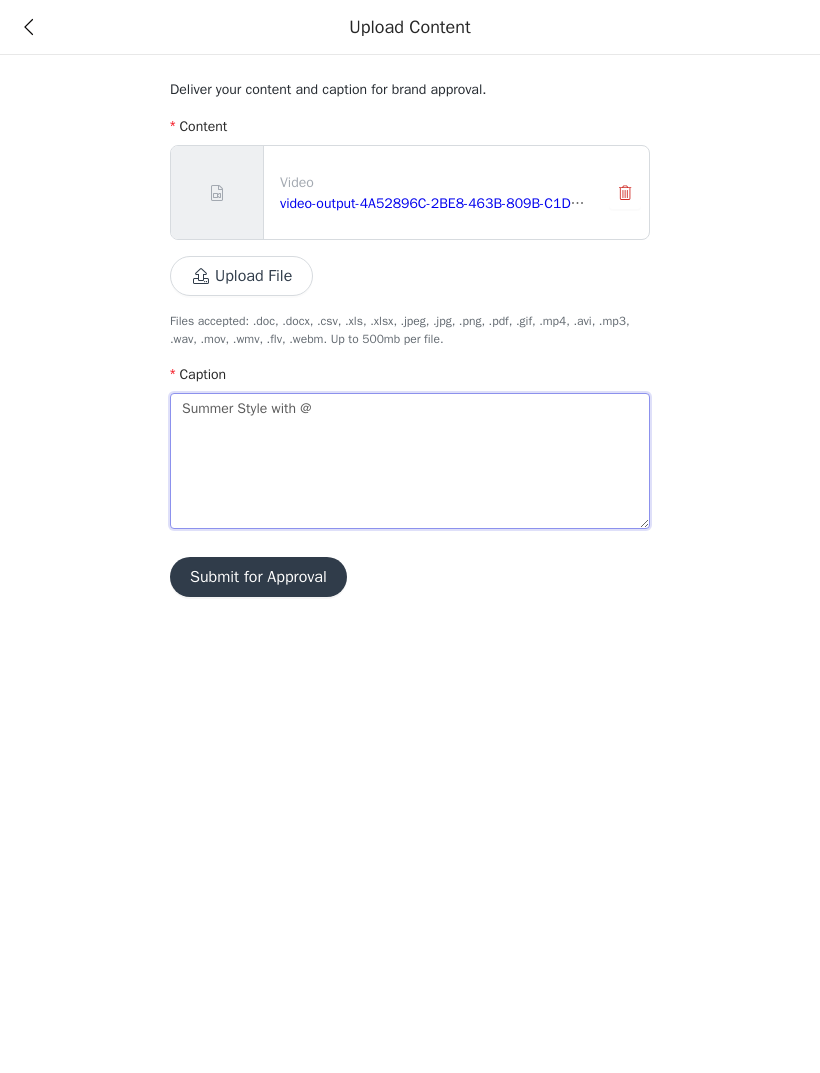 type 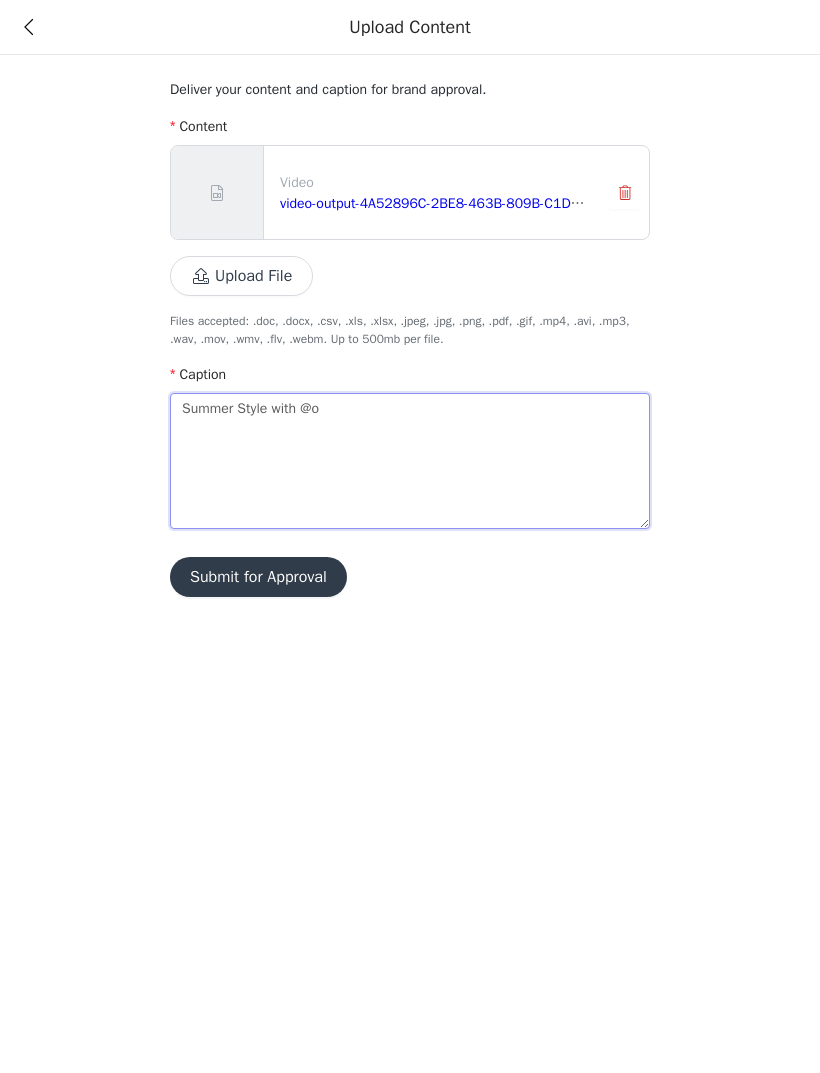 type on "Summer Style with @on" 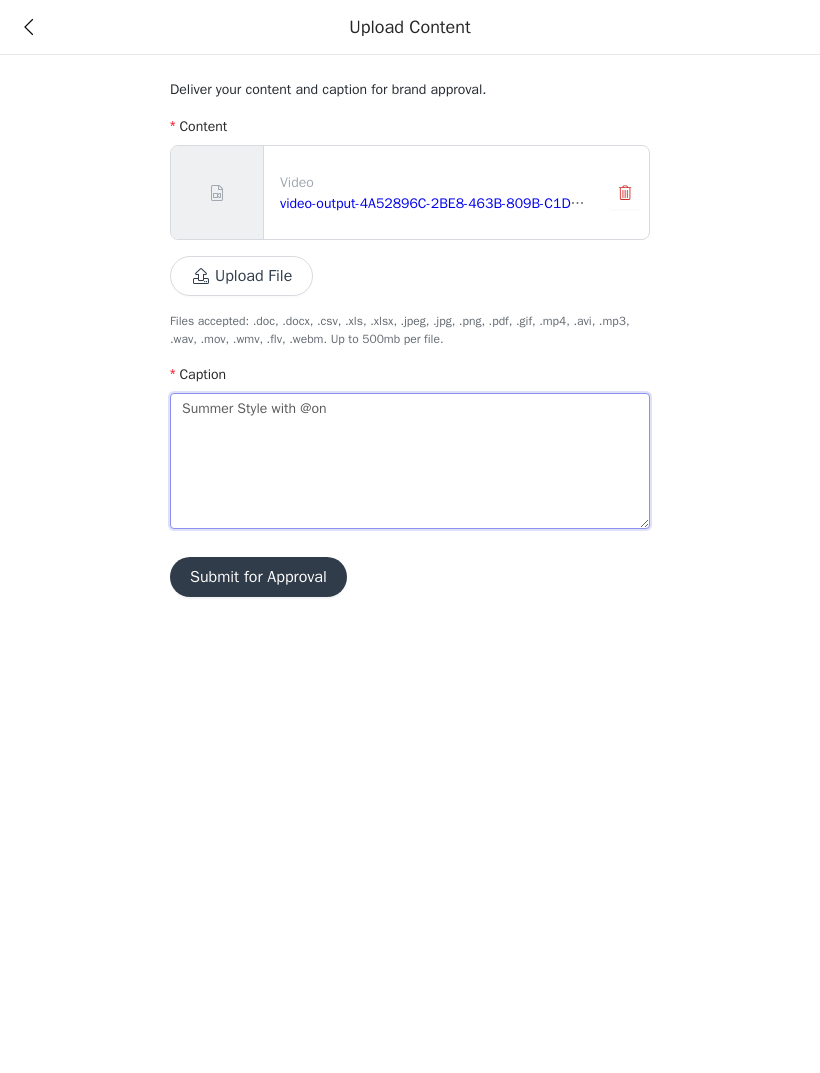 type 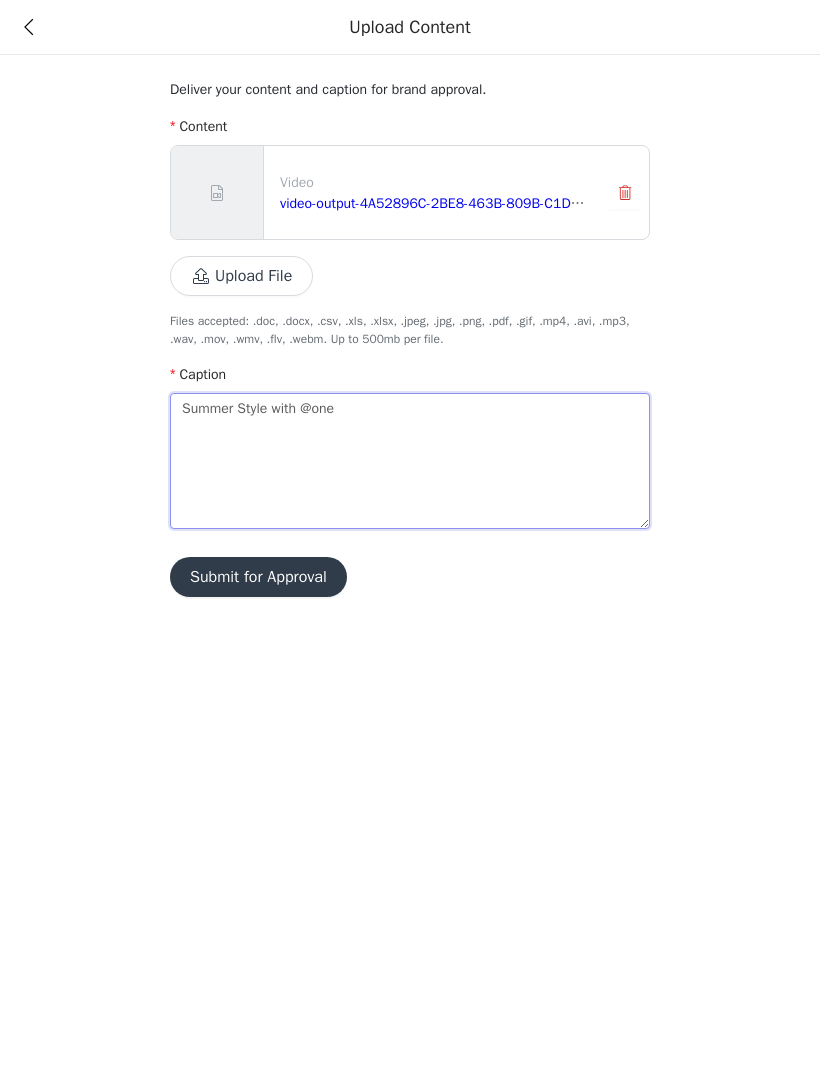 type on "Summer Style with @oneq" 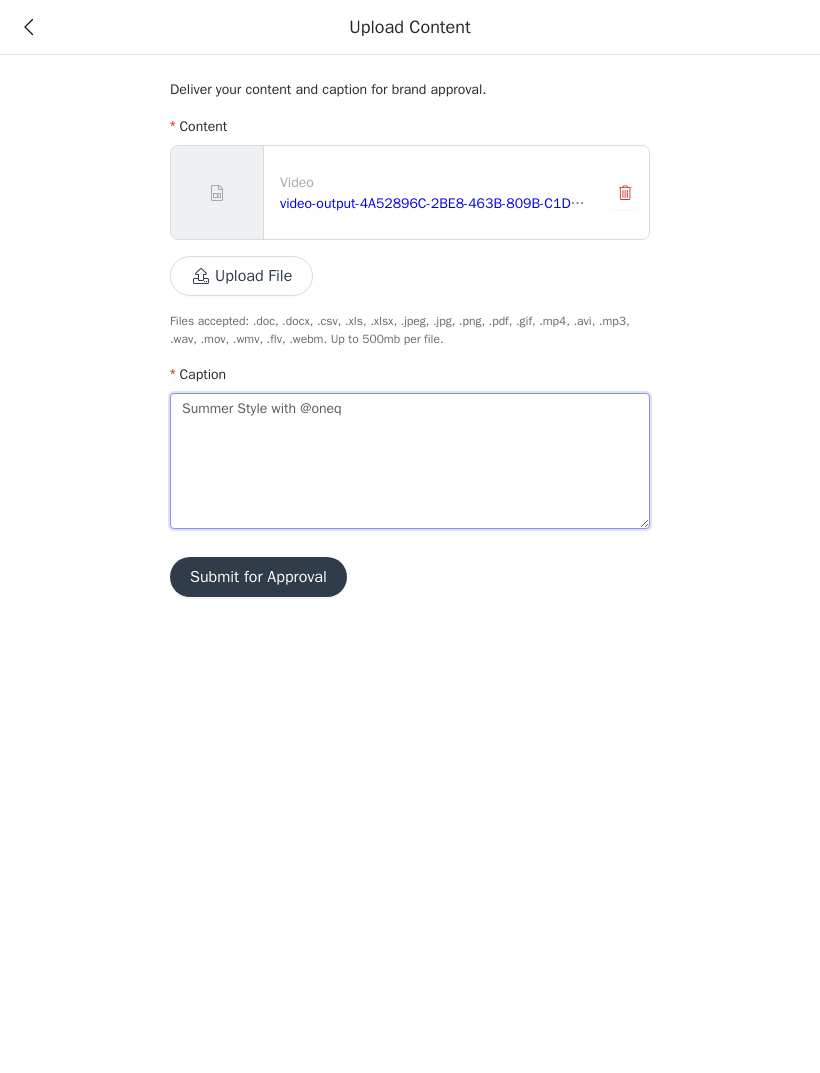 type 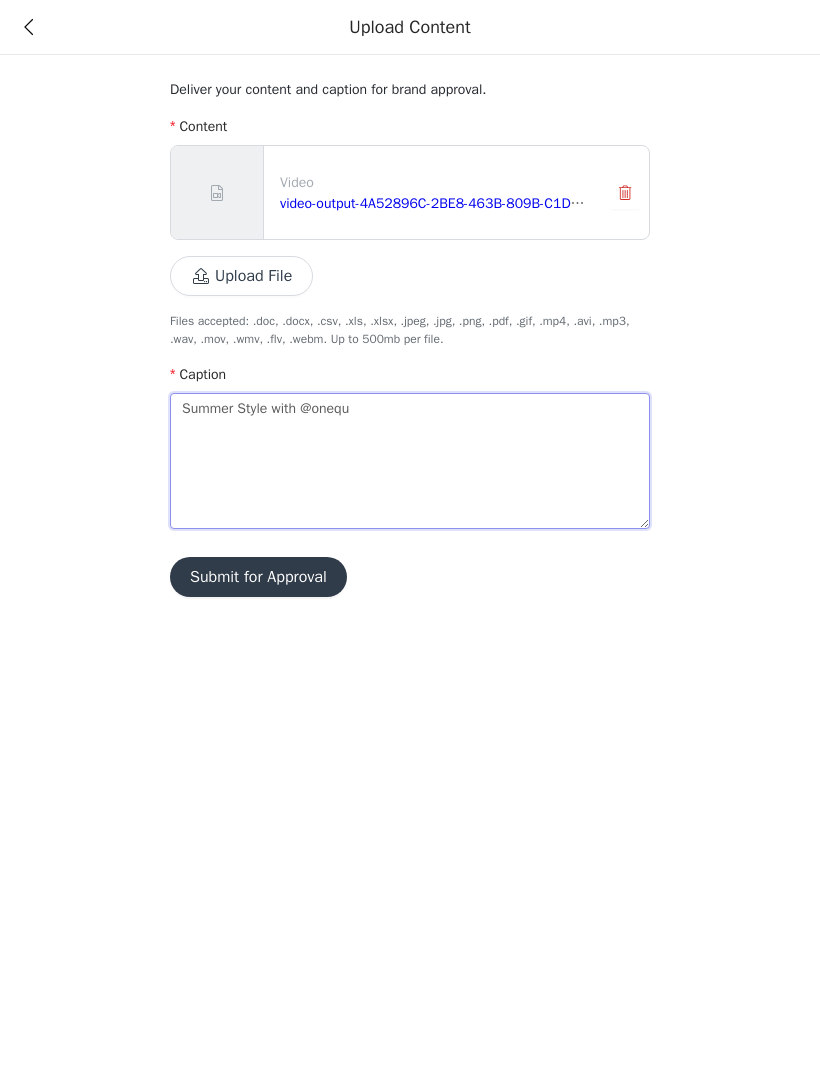 type 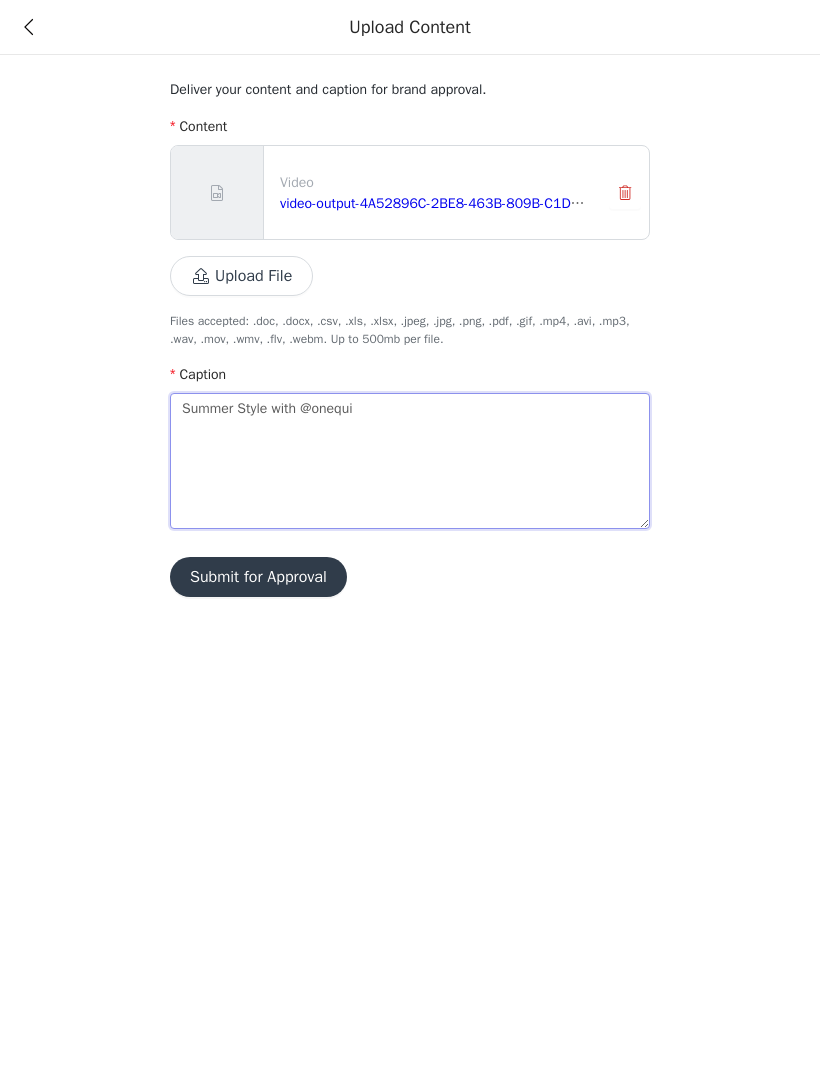 type on "Summer Style with @onequin" 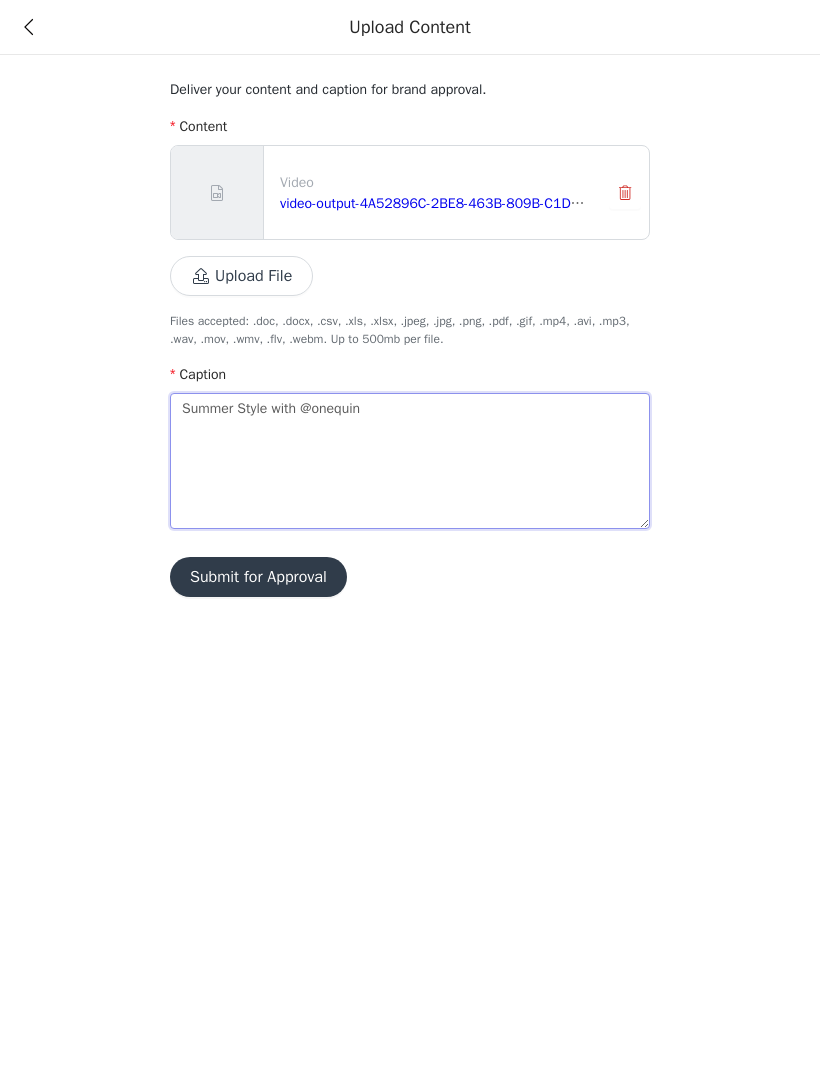 type 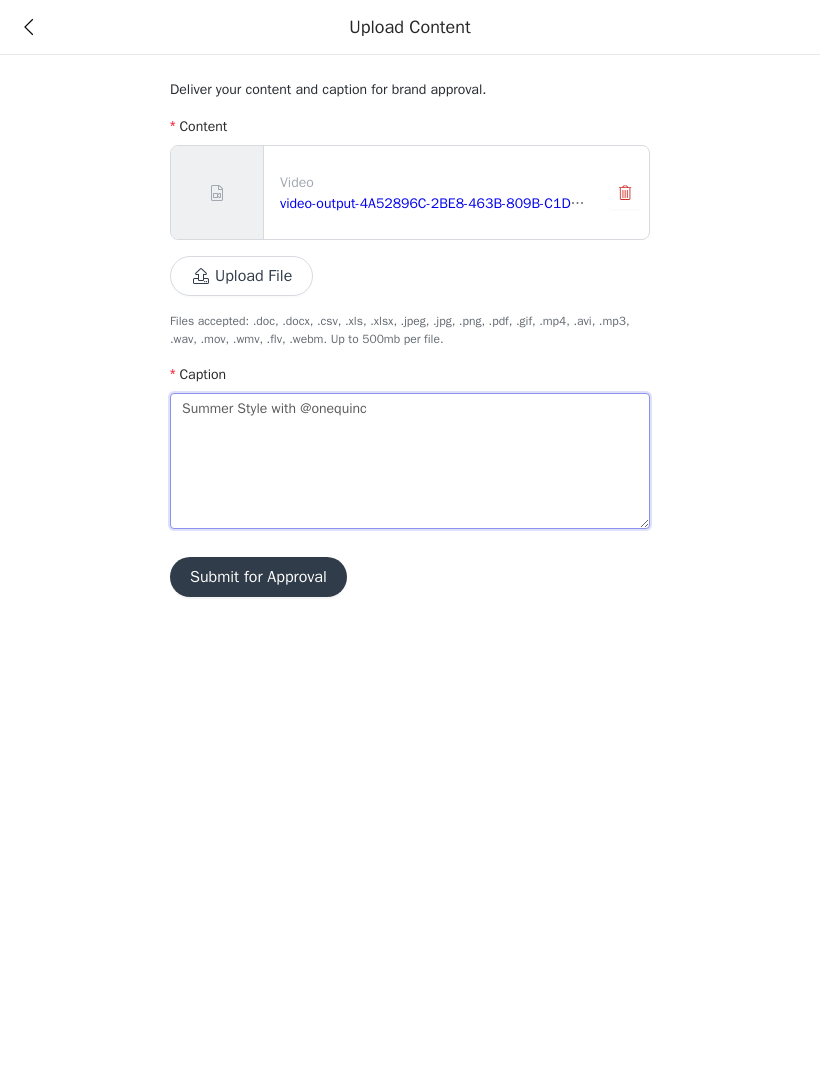 type 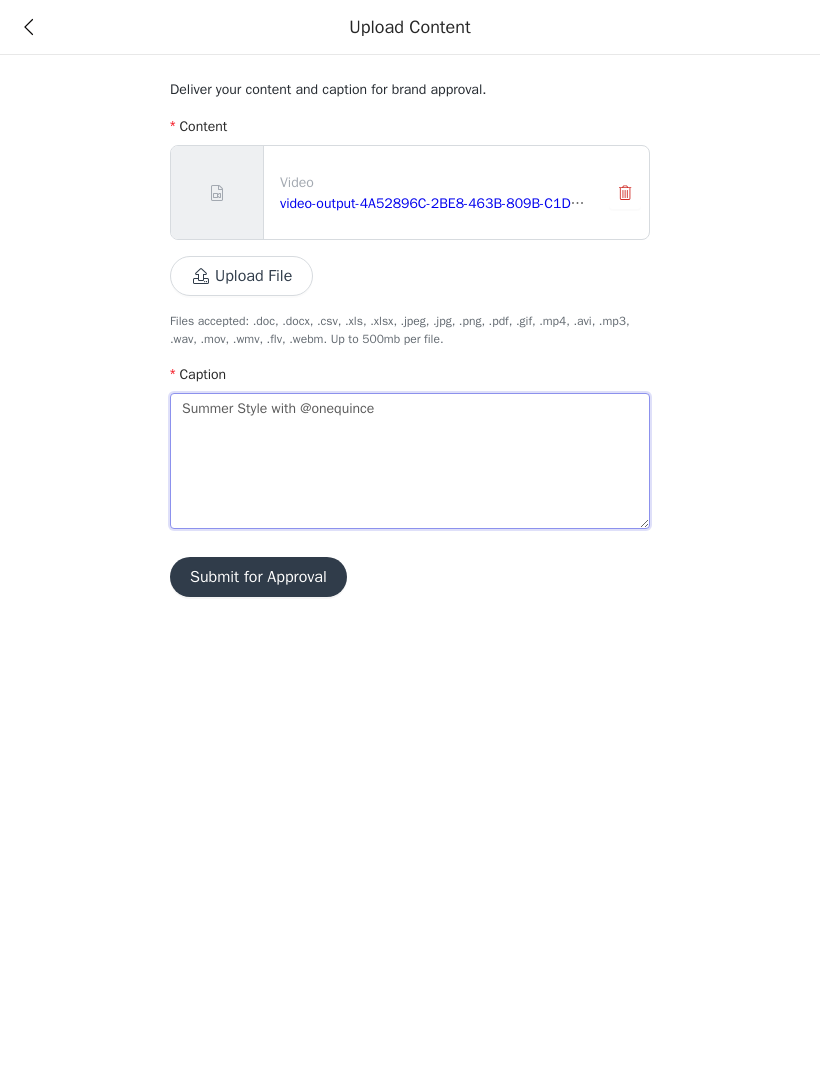 type 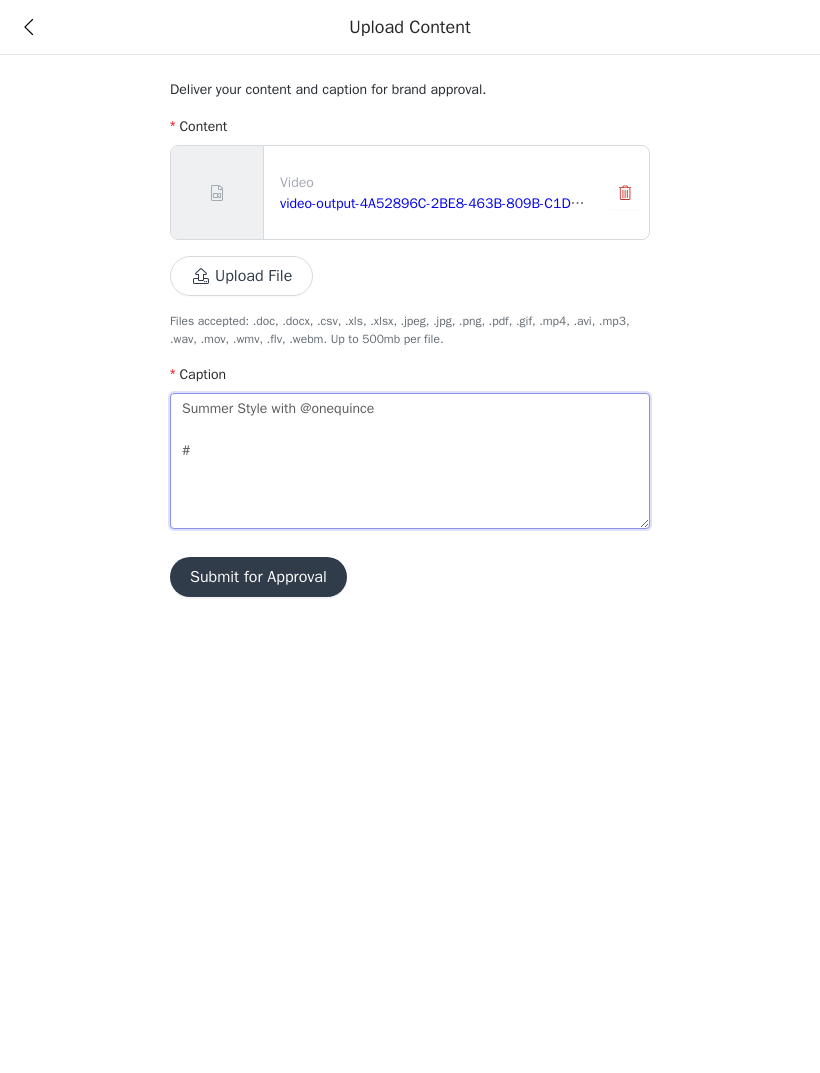 type on "Summer Style with @onequince
#q" 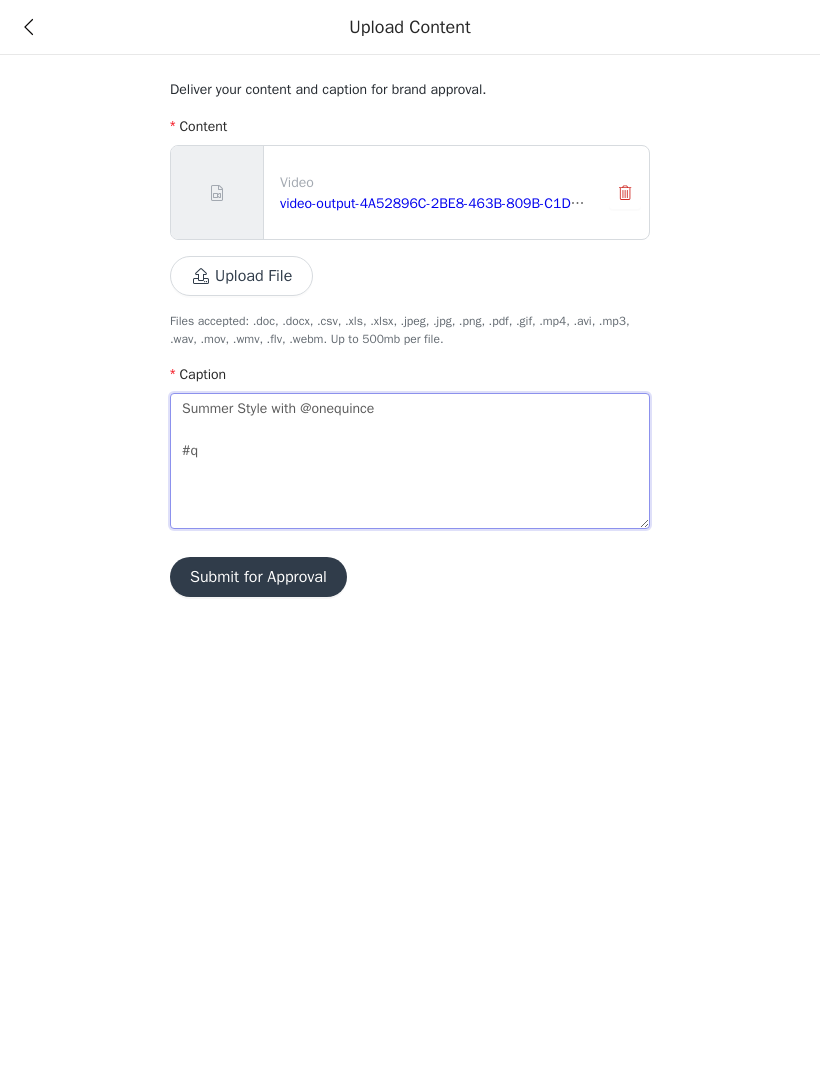type 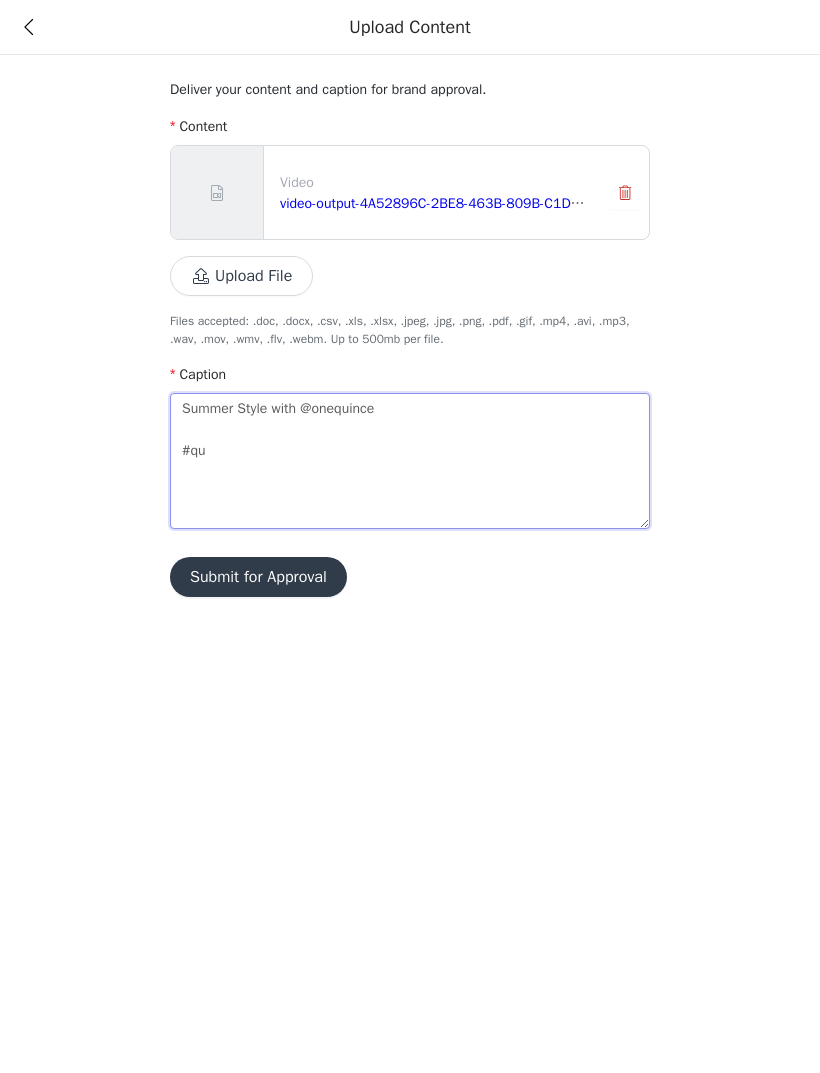 type 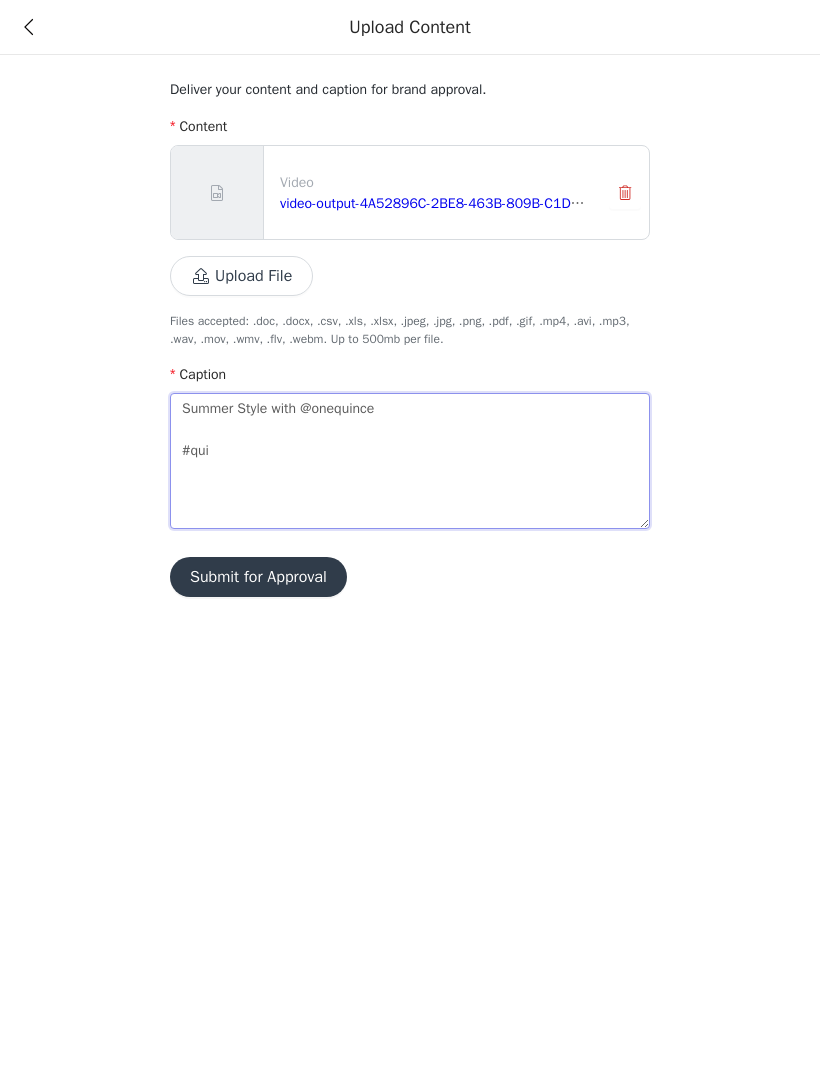 type 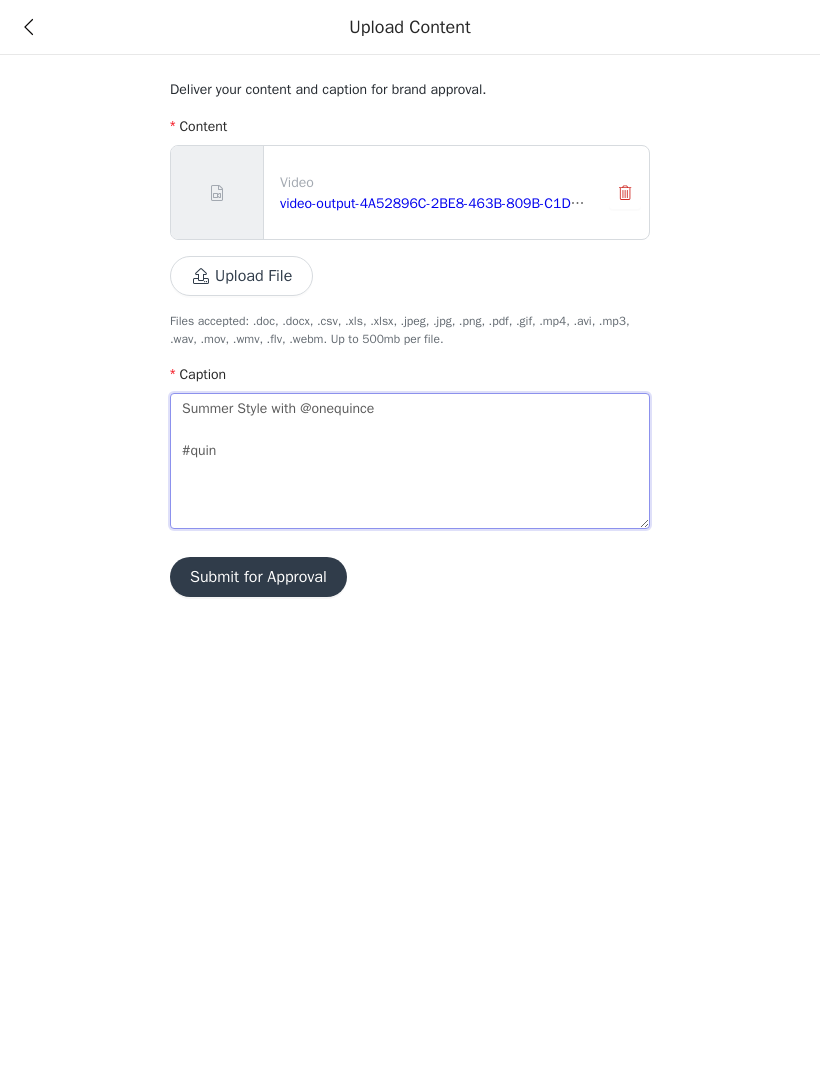 type on "Summer Style with @onequince
#quinc" 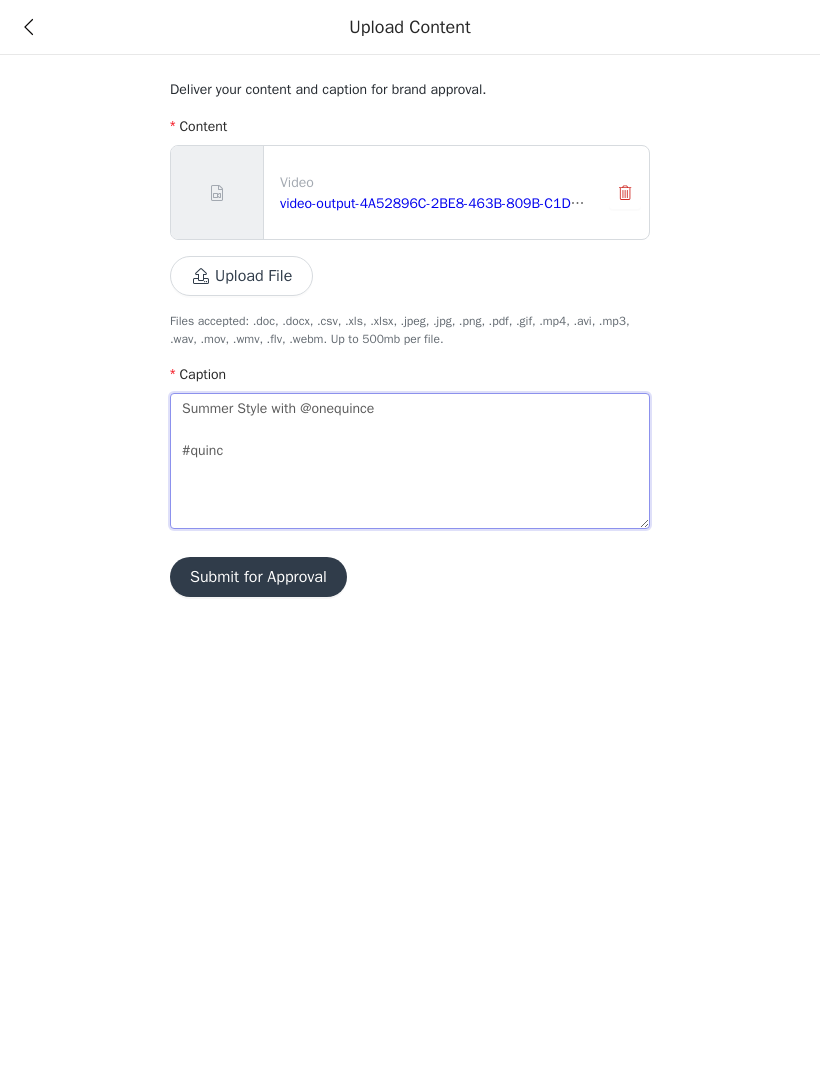 type 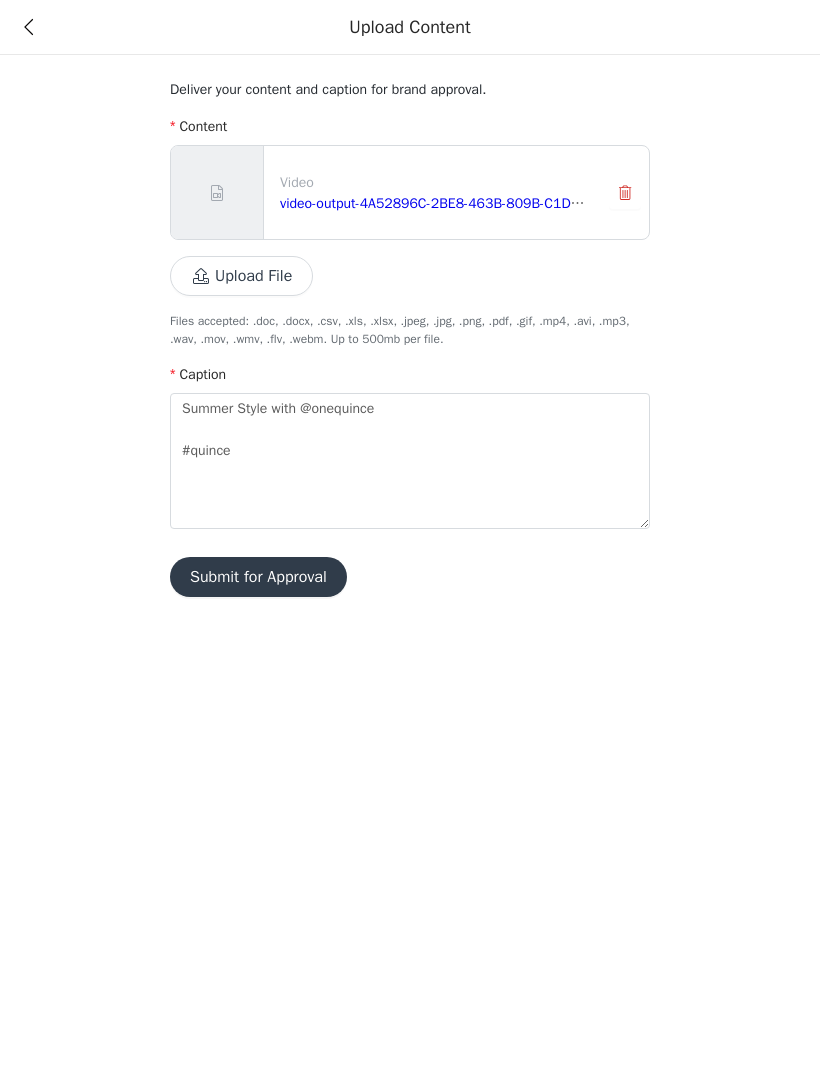 type 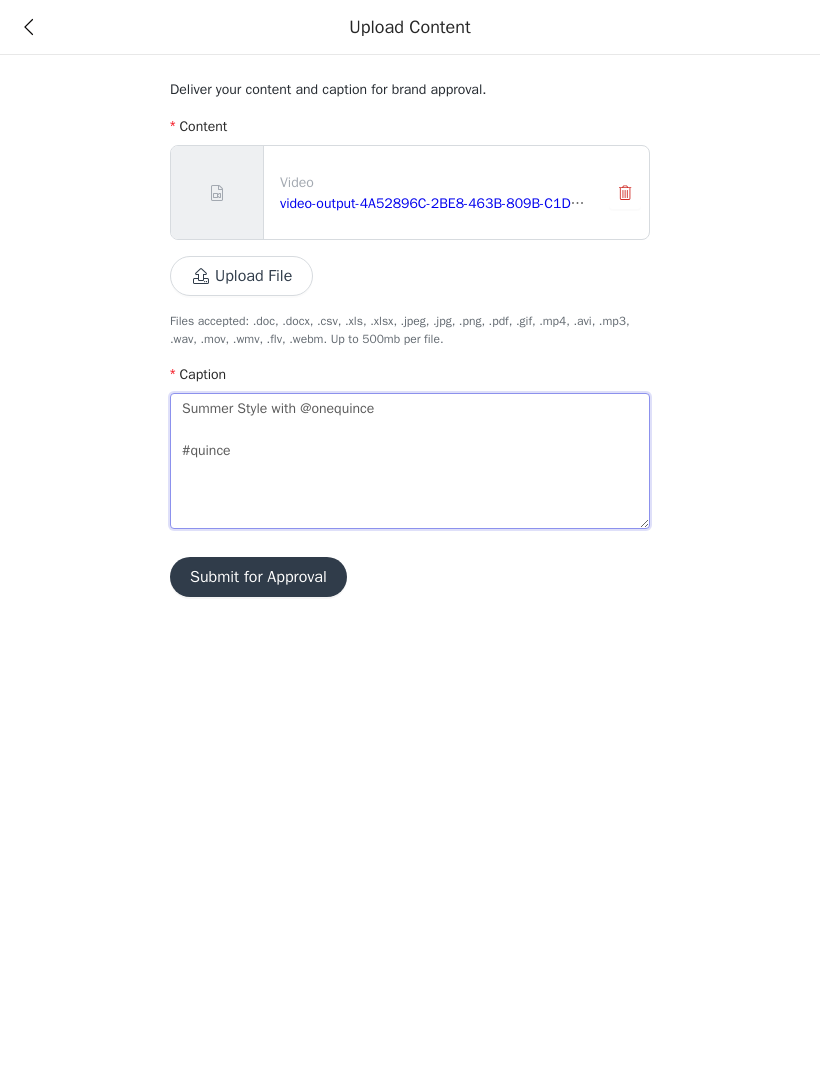 type on "Summer Style with @onequince
#quince" 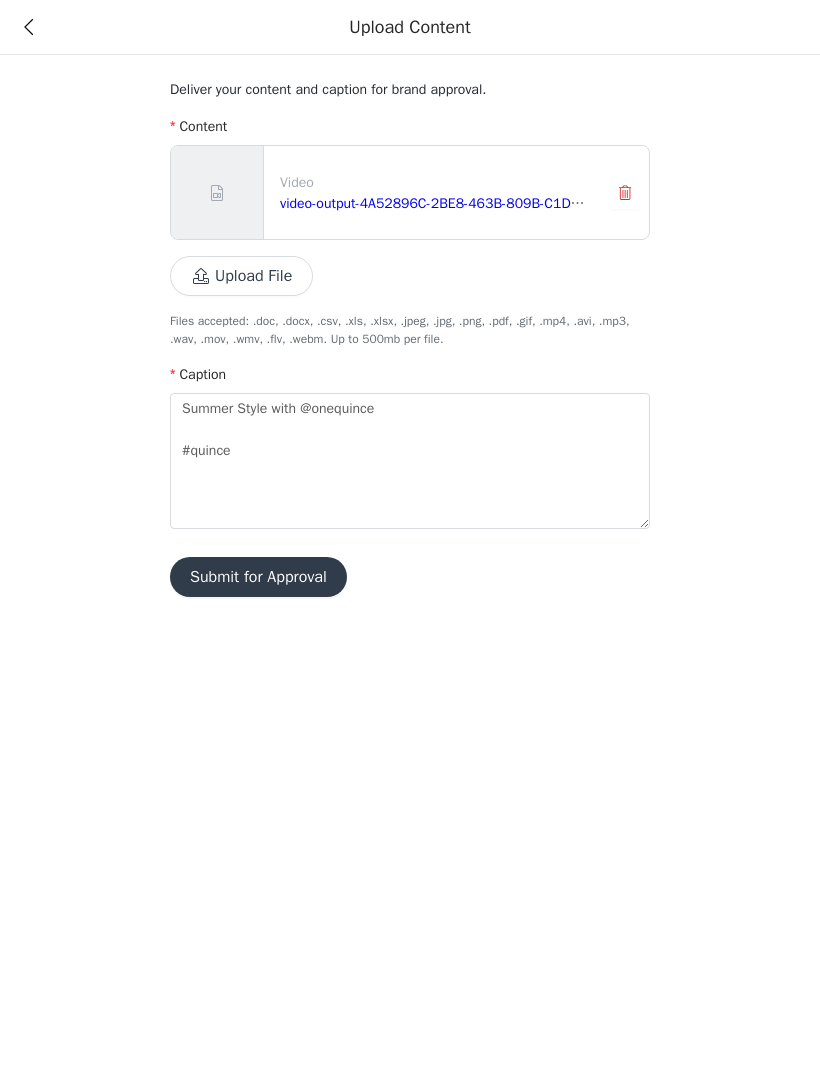 click at bounding box center [625, 193] 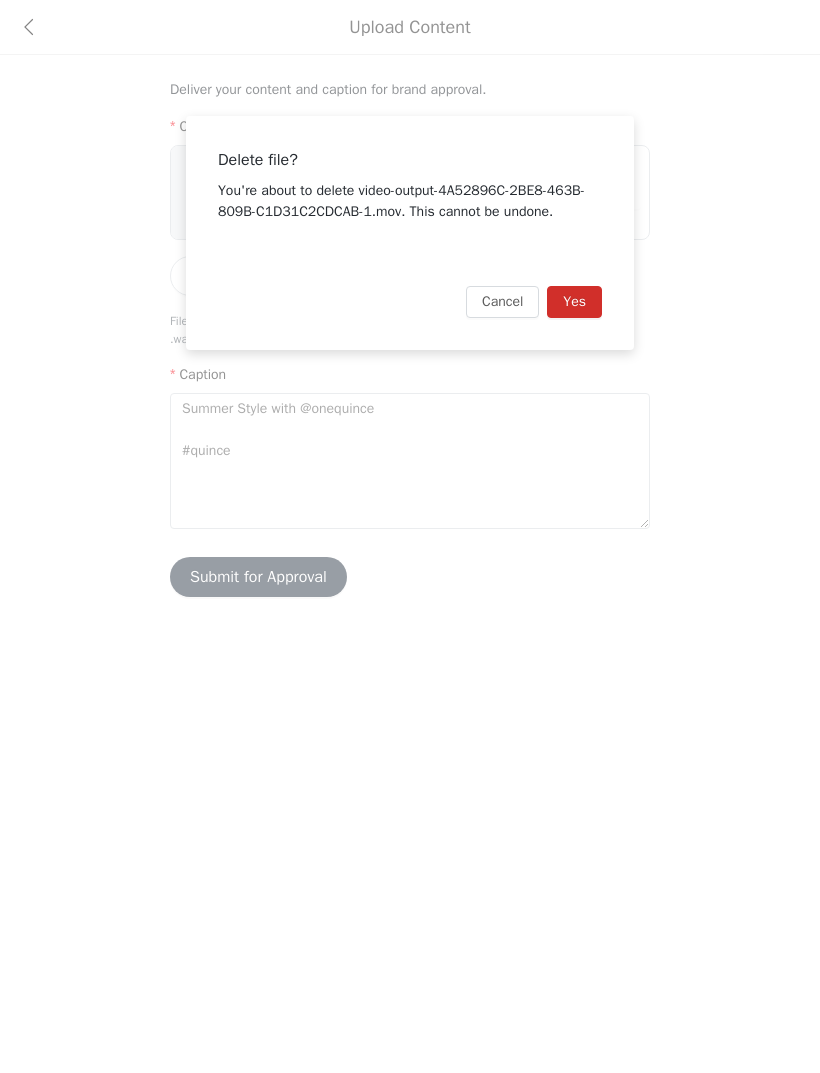 click on "Yes" at bounding box center (574, 302) 